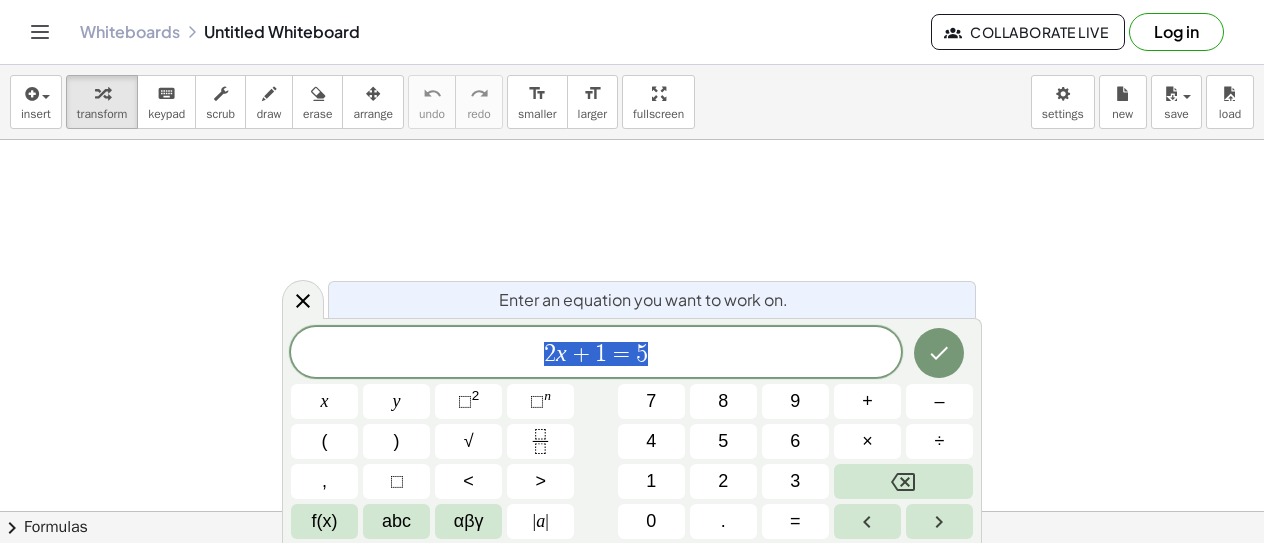 scroll, scrollTop: 0, scrollLeft: 0, axis: both 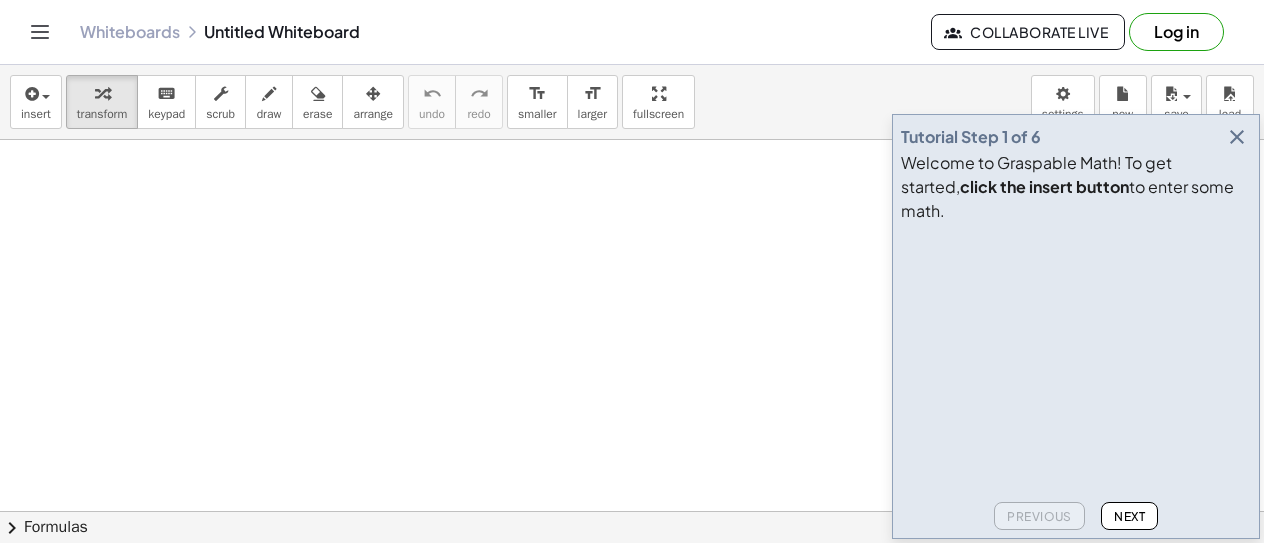 click at bounding box center (632, 577) 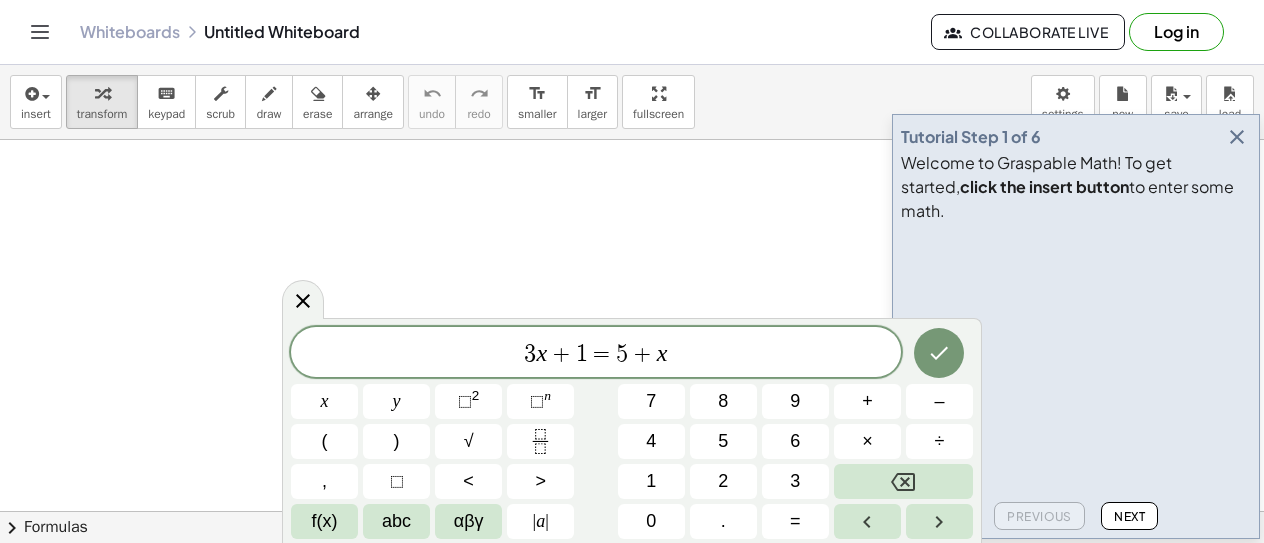 click 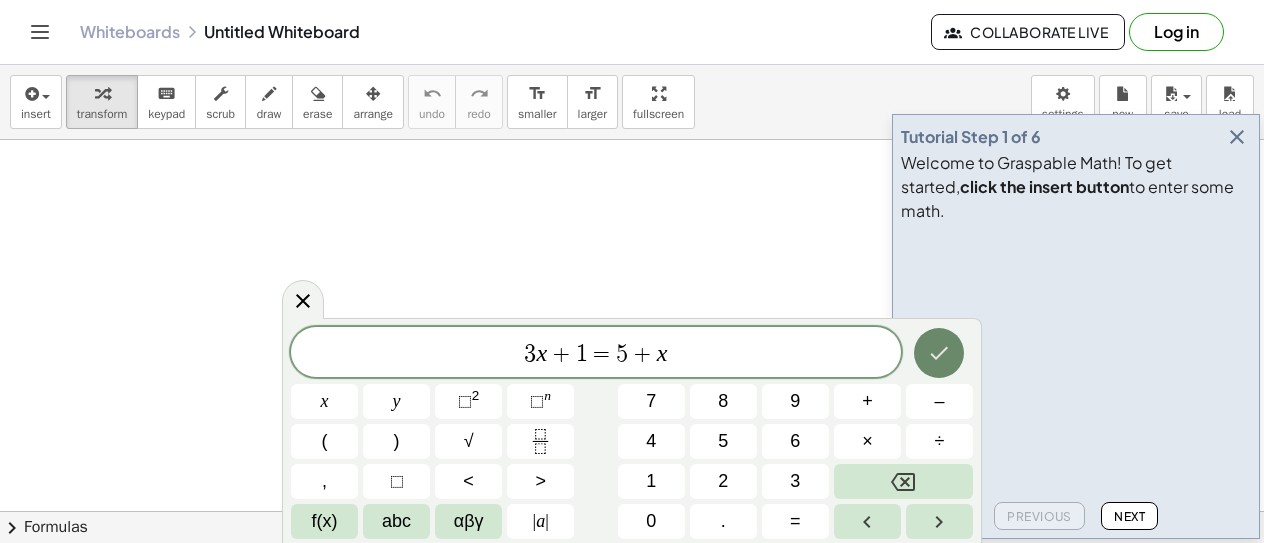 click 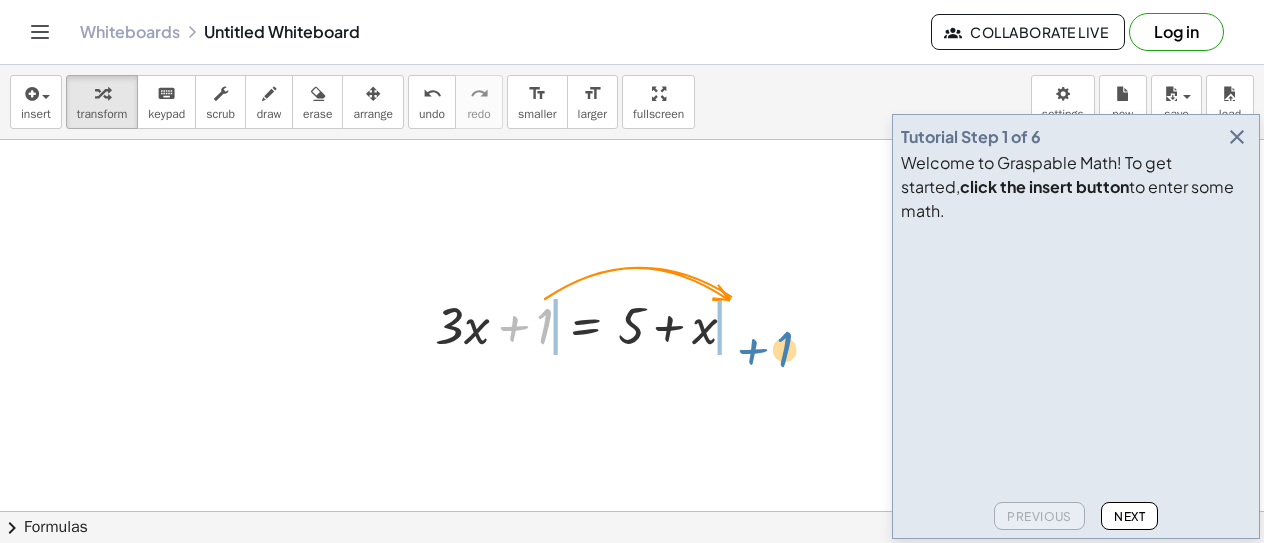 drag, startPoint x: 544, startPoint y: 316, endPoint x: 784, endPoint y: 339, distance: 241.09956 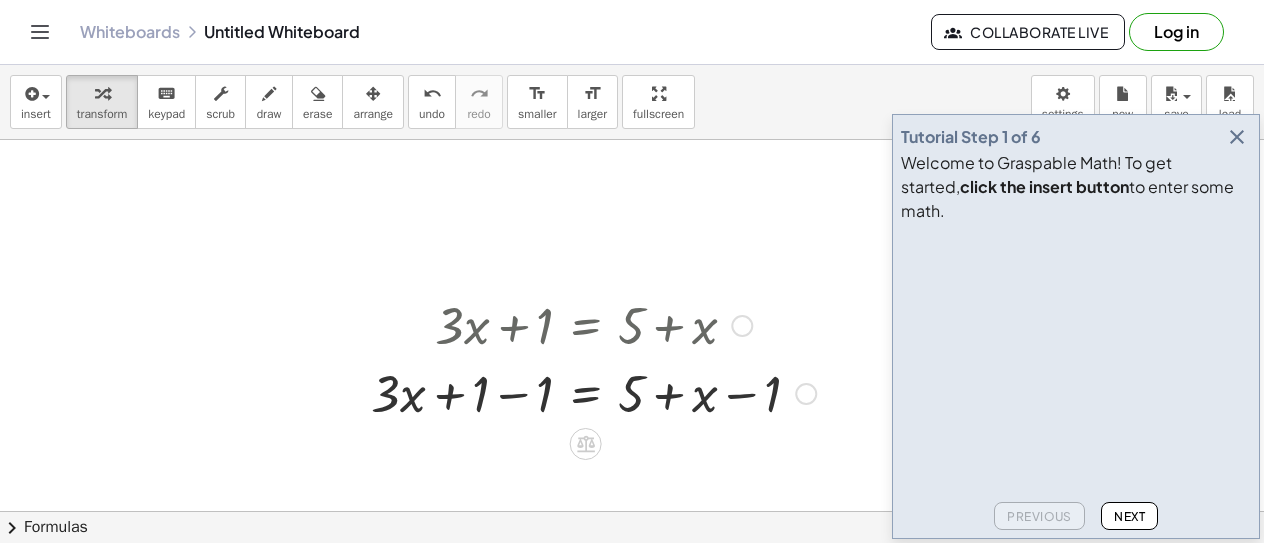 click at bounding box center (742, 326) 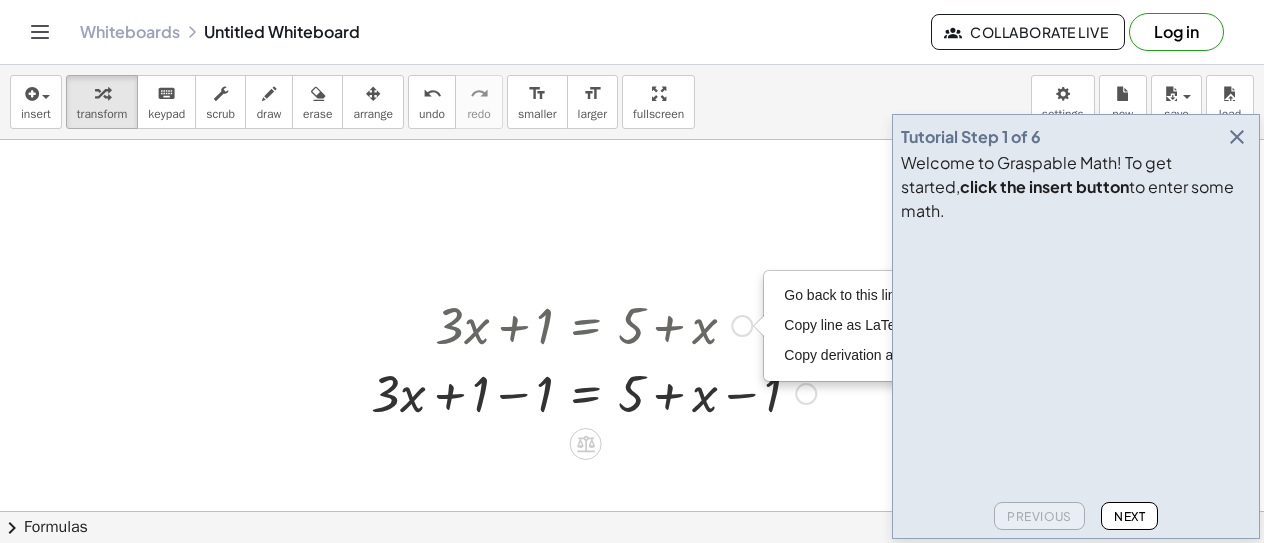 click on "Go back to this line Copy line as LaTeX Copy derivation as LaTeX" at bounding box center (742, 326) 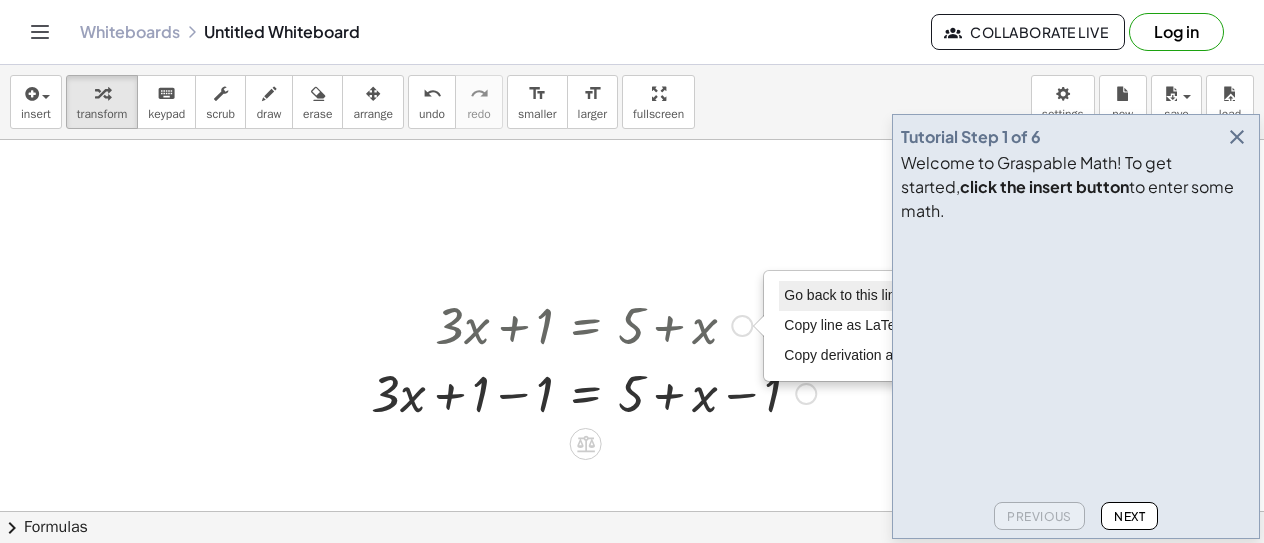 click on "Go back to this line" at bounding box center (864, 296) 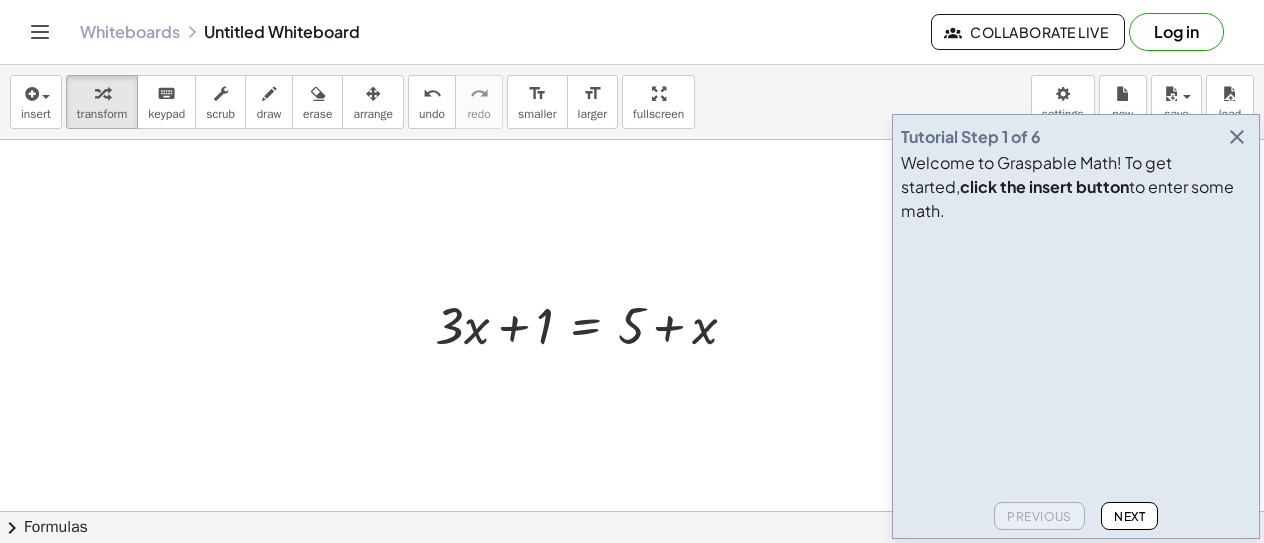 click at bounding box center (632, 577) 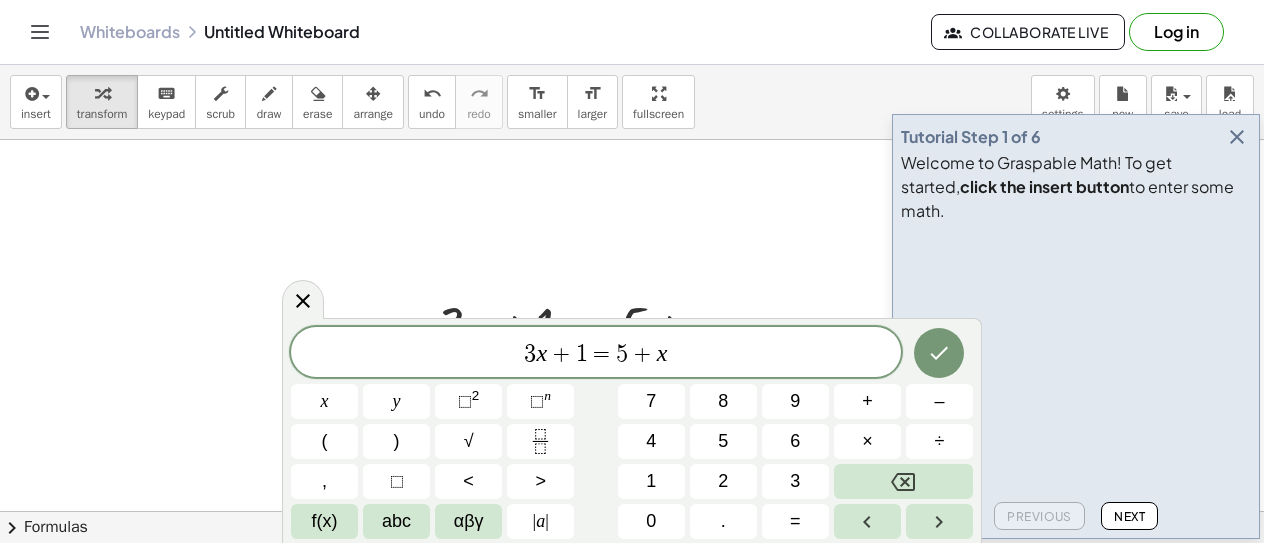click at bounding box center [1237, 137] 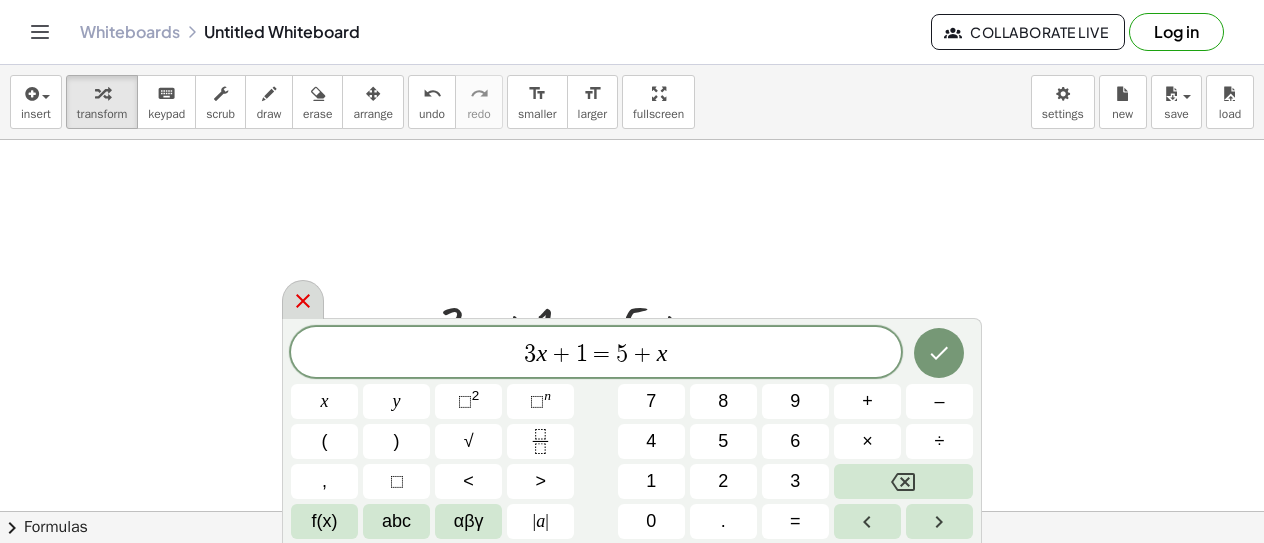 click 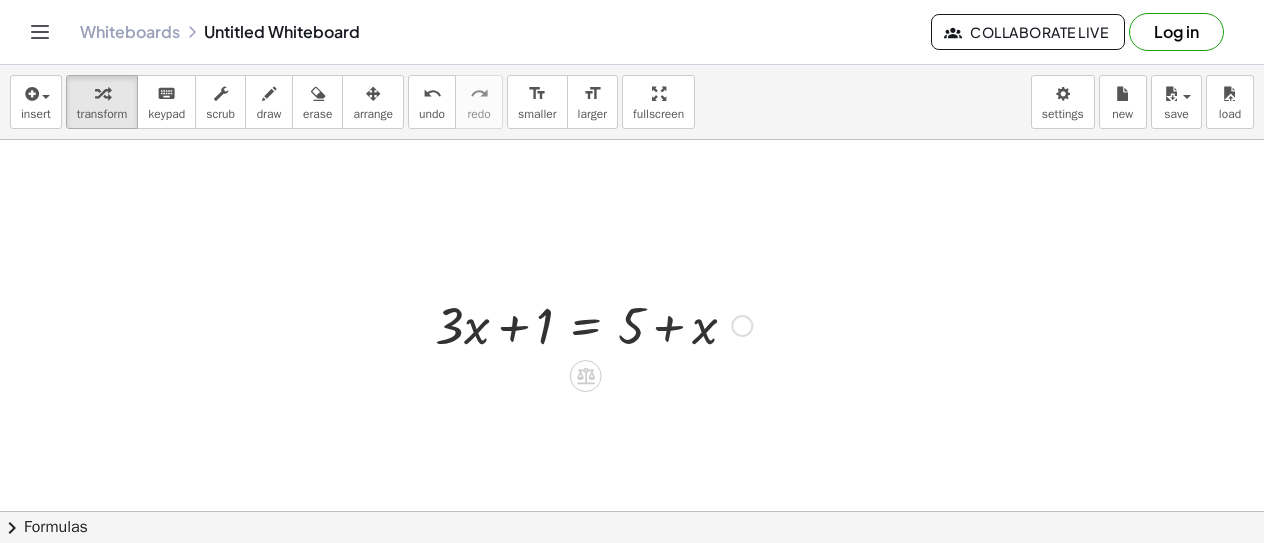 click at bounding box center (593, 324) 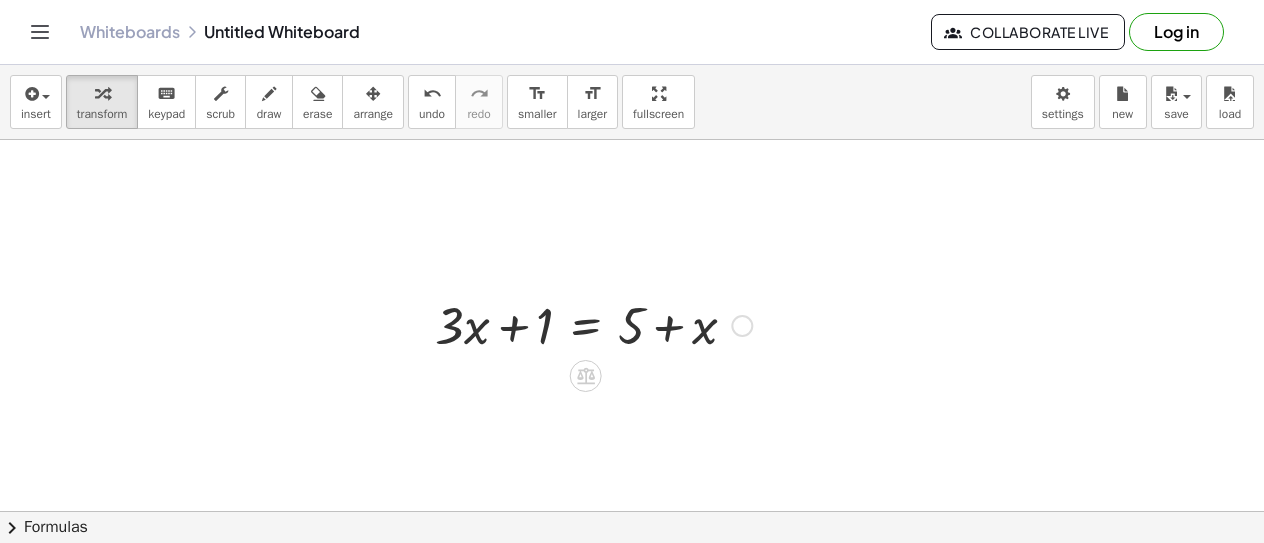 click at bounding box center [593, 324] 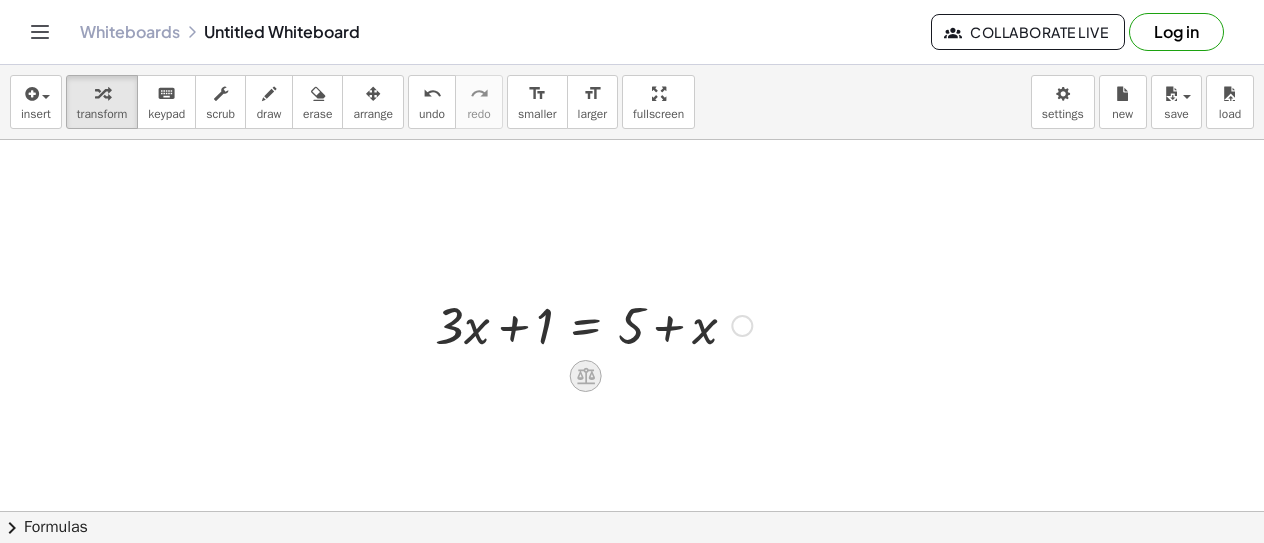 click at bounding box center [586, 376] 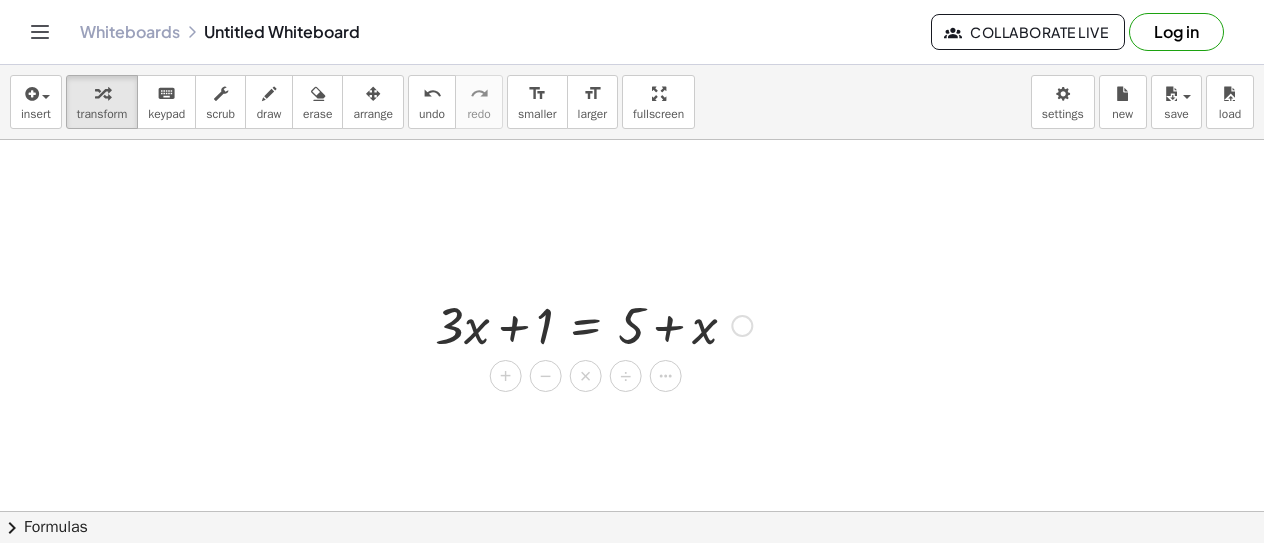 click on "Go back to this line Copy line as LaTeX Copy derivation as LaTeX" at bounding box center (742, 326) 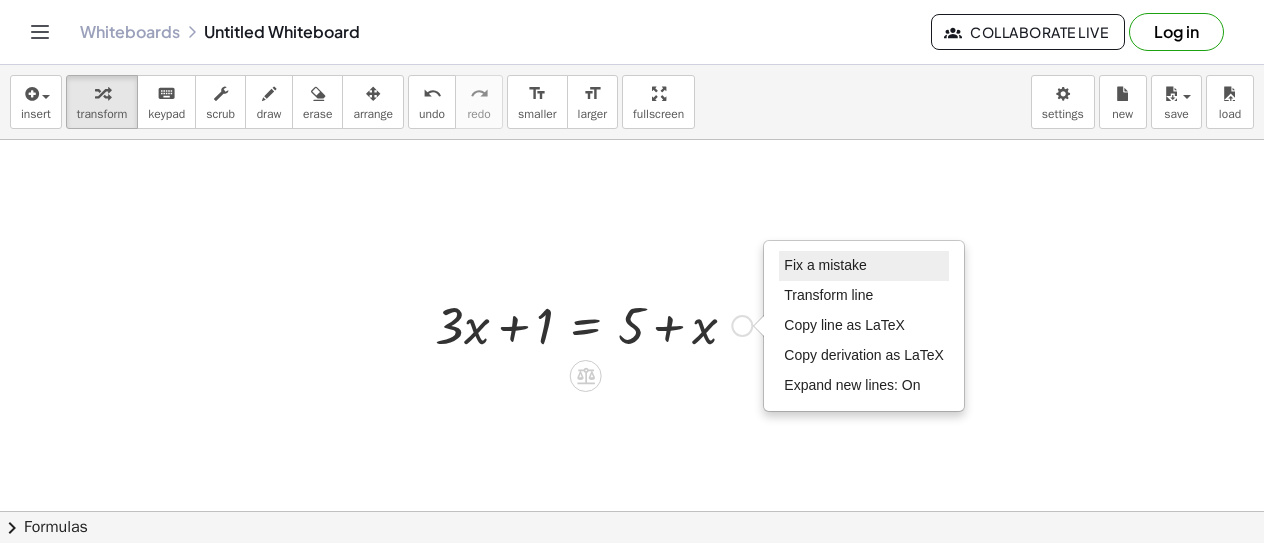 click on "Fix a mistake" at bounding box center (825, 265) 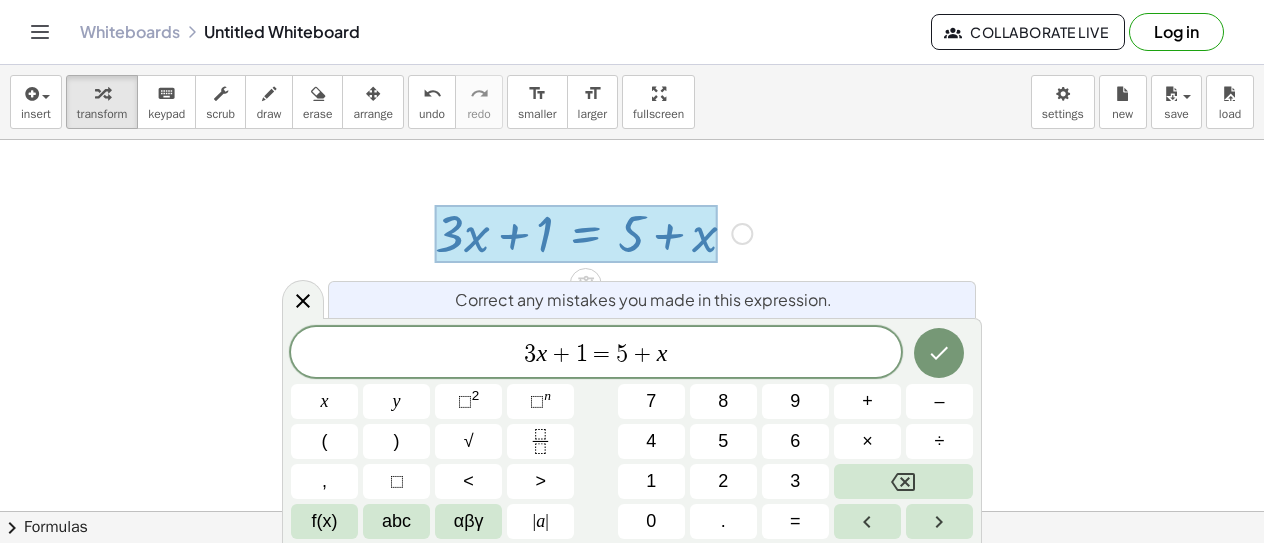 scroll, scrollTop: 93, scrollLeft: 0, axis: vertical 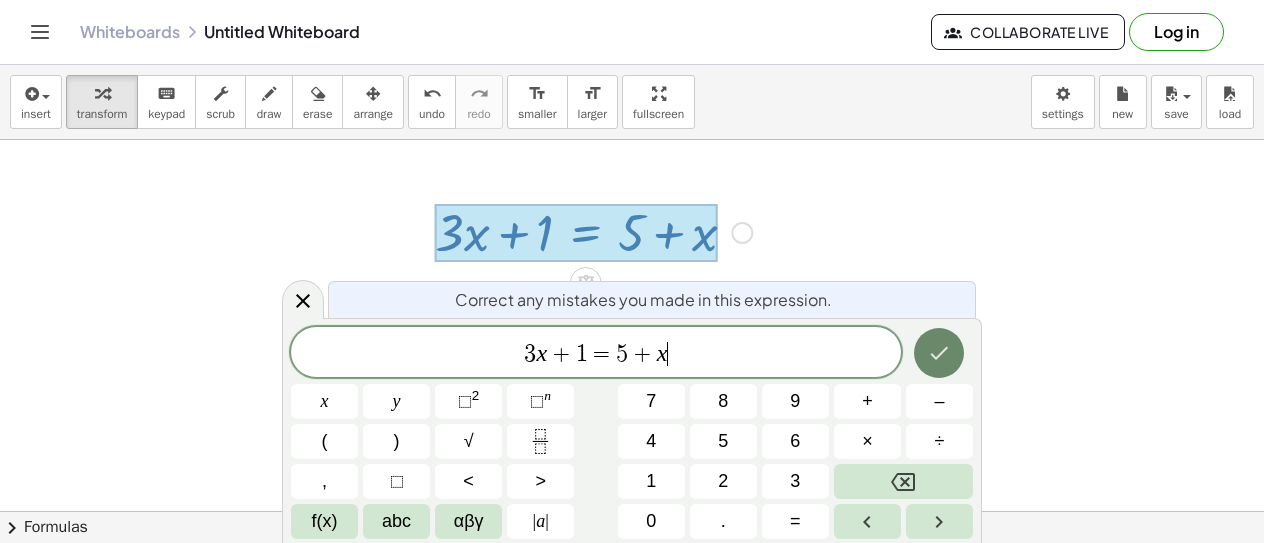 click 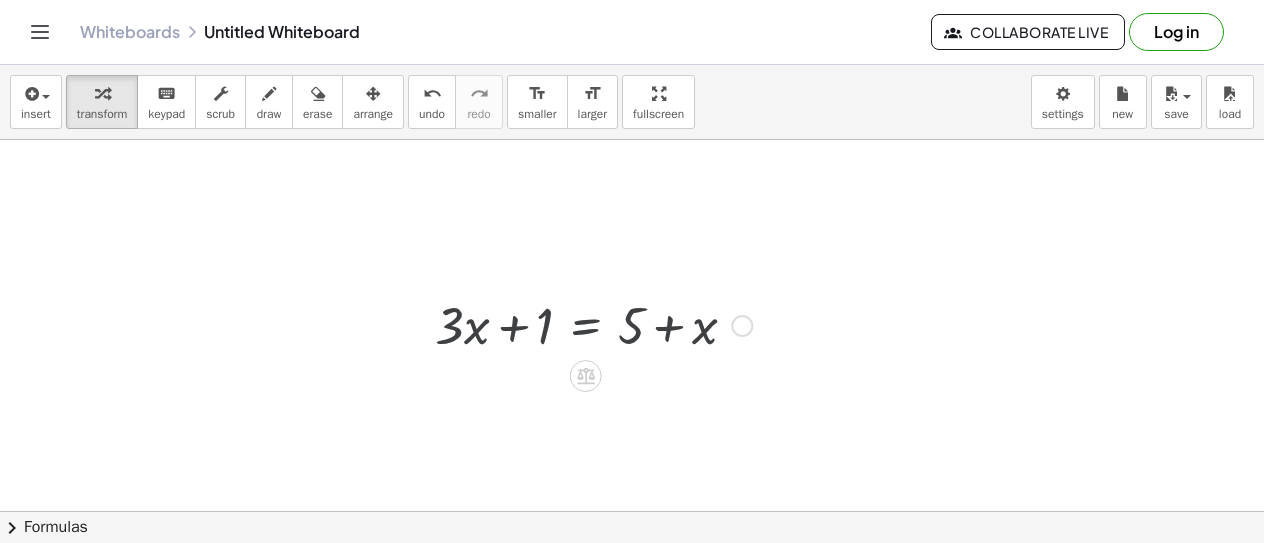 scroll, scrollTop: 0, scrollLeft: 0, axis: both 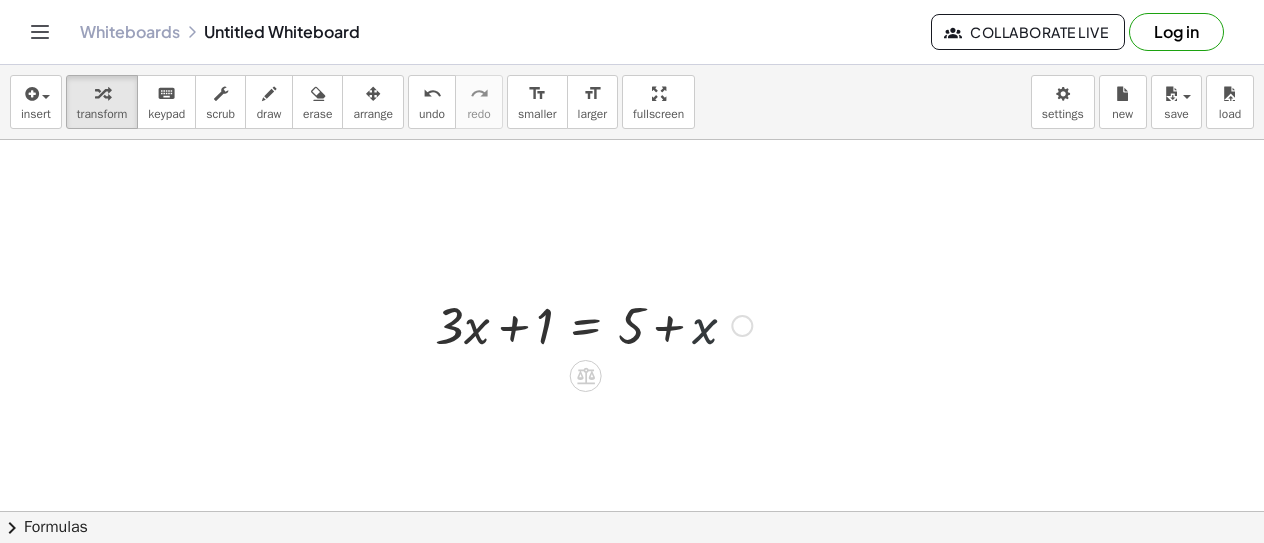 click at bounding box center [593, 324] 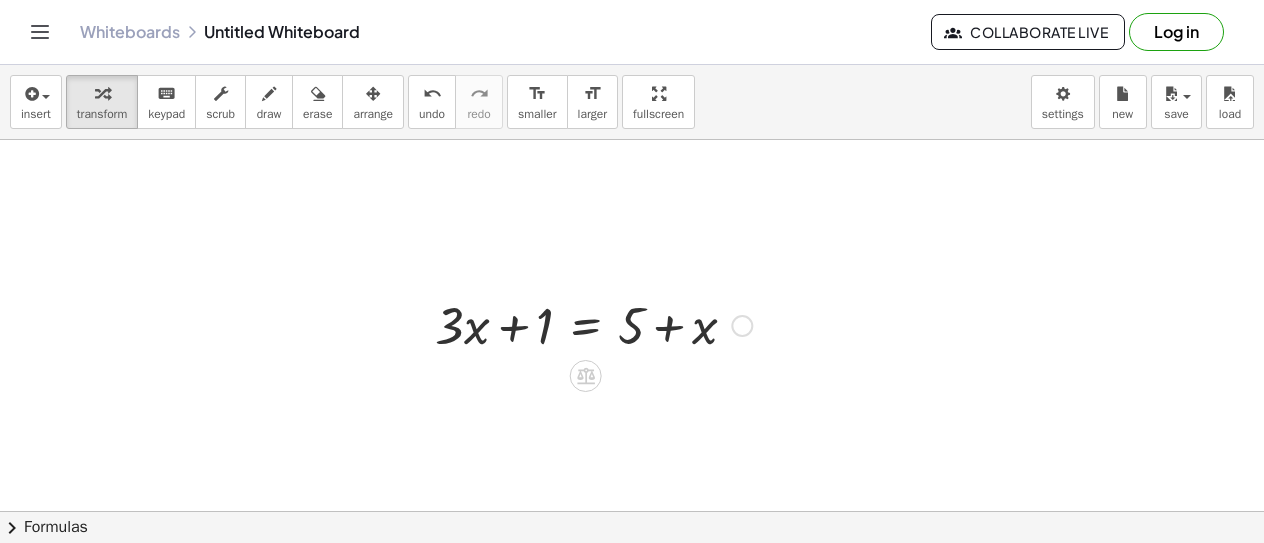 click at bounding box center (593, 324) 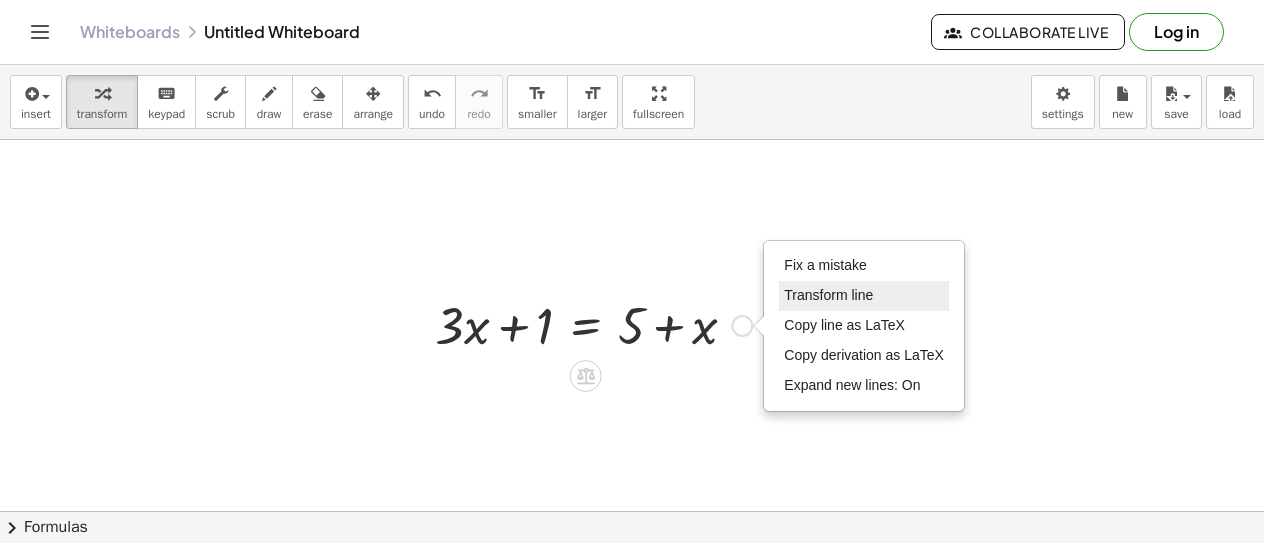 click on "Transform line" at bounding box center [864, 296] 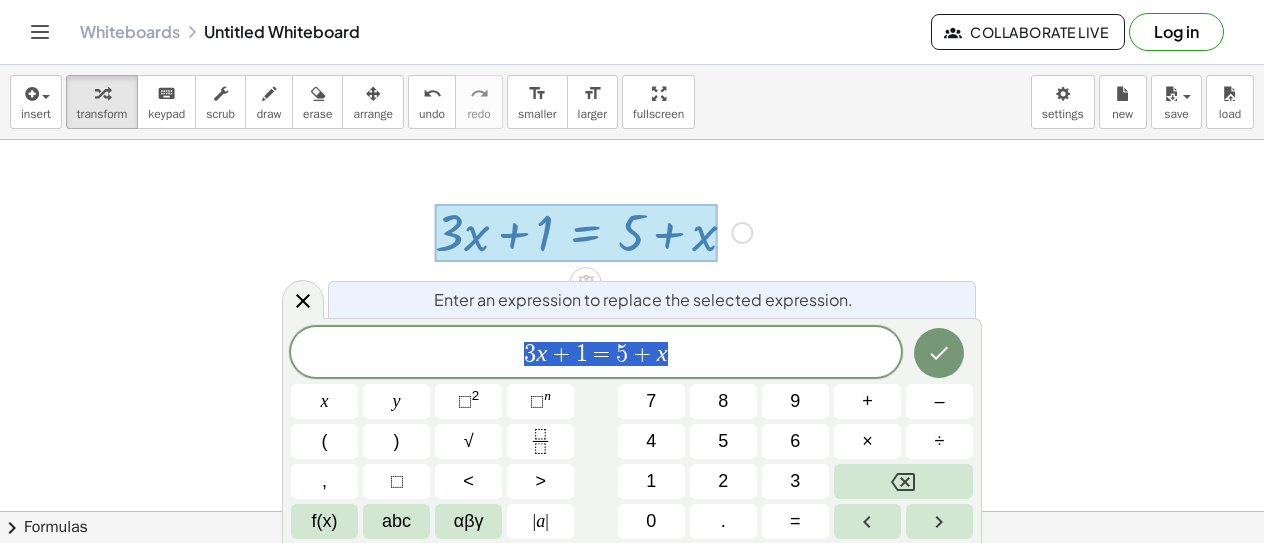scroll, scrollTop: 93, scrollLeft: 0, axis: vertical 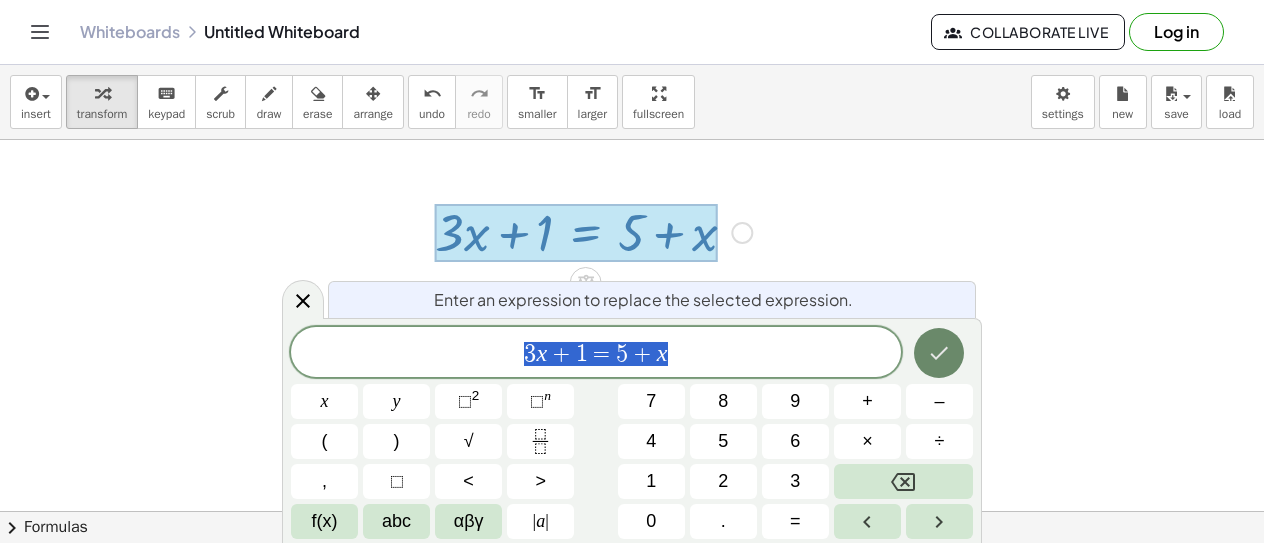 click at bounding box center (939, 353) 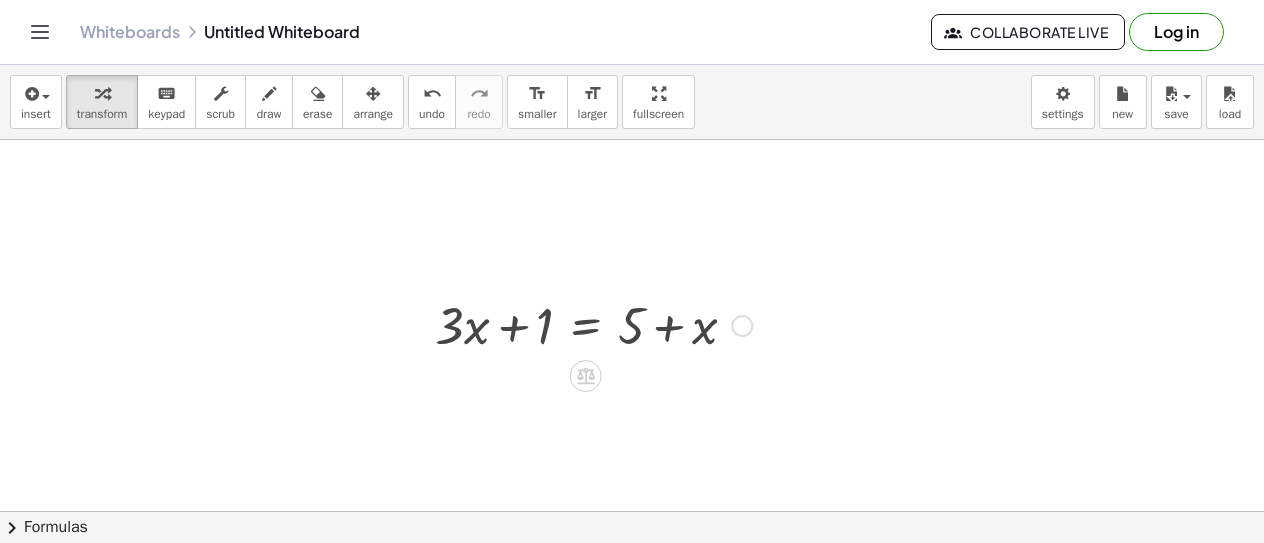 scroll, scrollTop: 0, scrollLeft: 0, axis: both 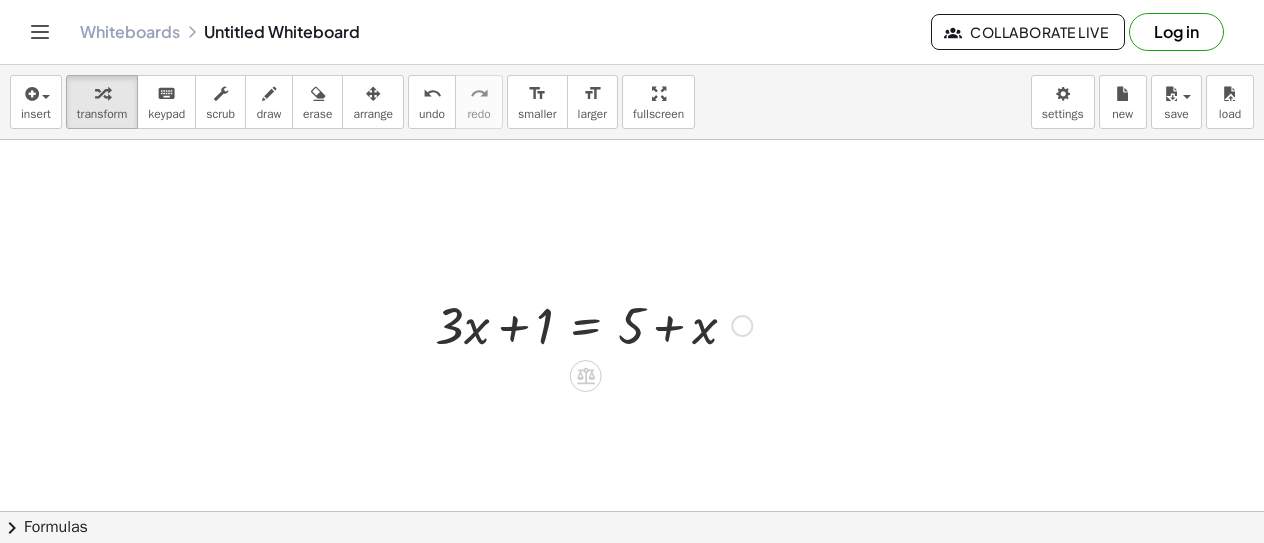 click at bounding box center [742, 326] 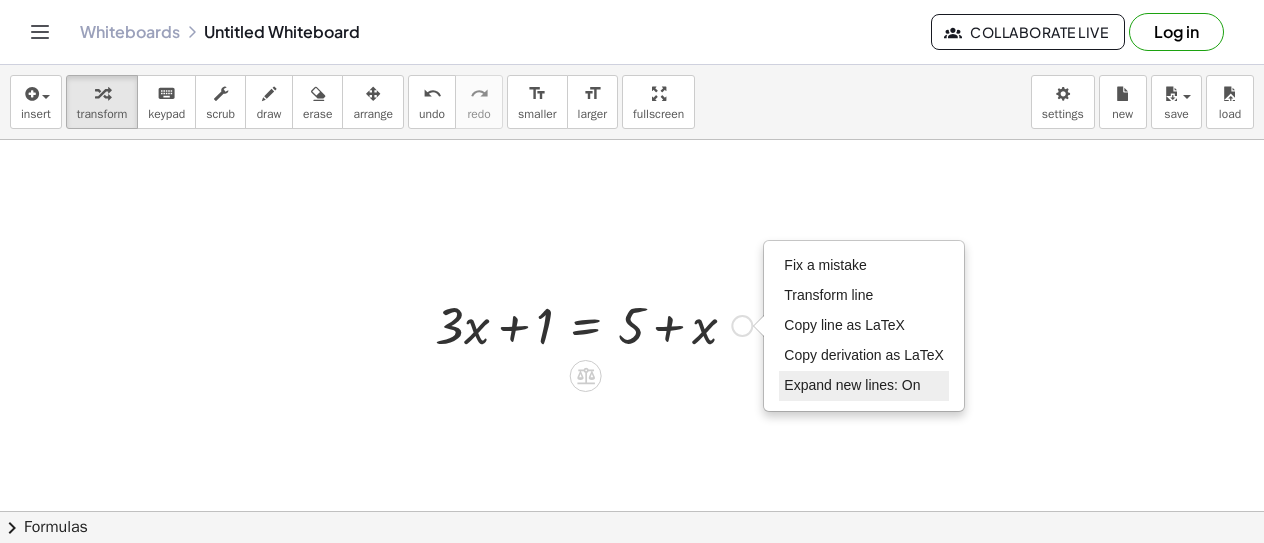 click on "Expand new lines: On" at bounding box center [852, 385] 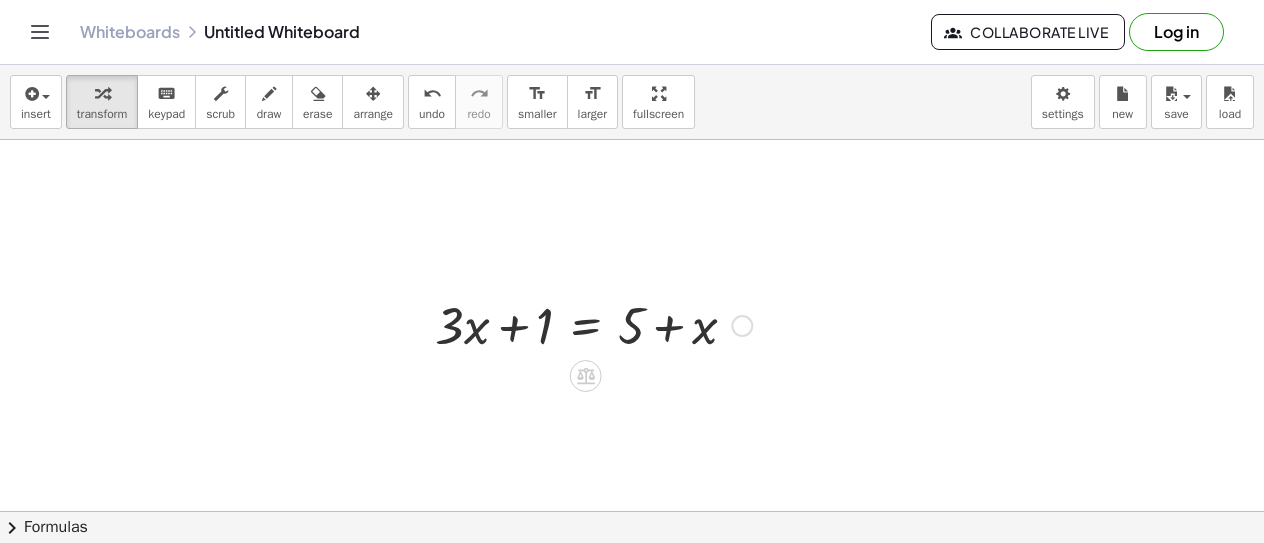 click at bounding box center (593, 324) 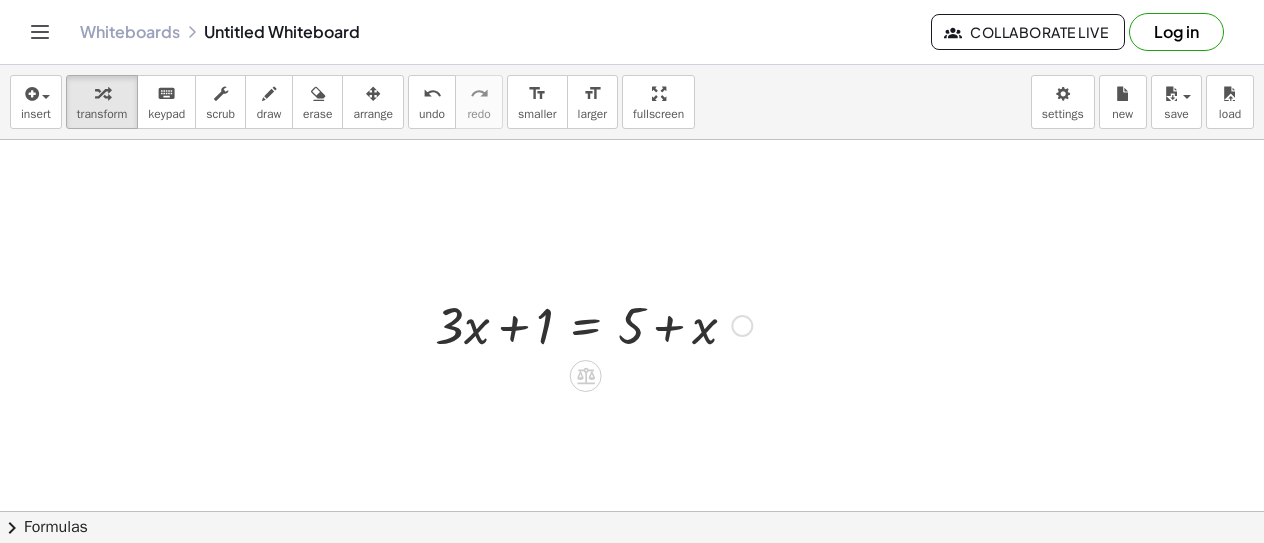 click on "Fix a mistake Transform line Copy line as LaTeX Copy derivation as LaTeX Expand new lines: On" at bounding box center (742, 326) 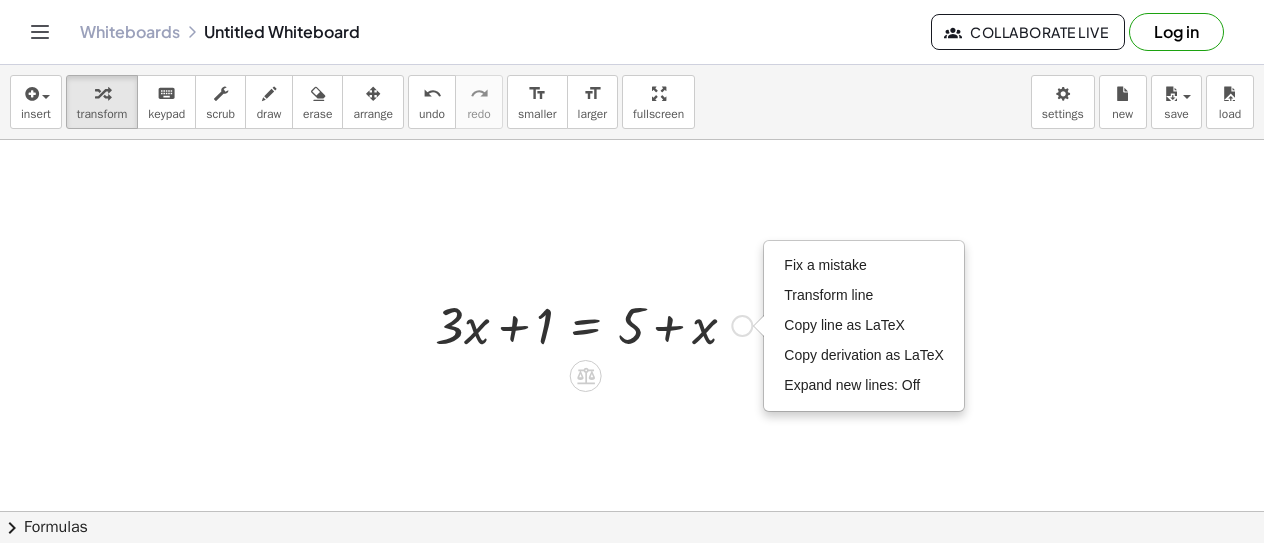 click on "Fix a mistake Transform line Copy line as LaTeX Copy derivation as LaTeX Expand new lines: Off" at bounding box center (742, 326) 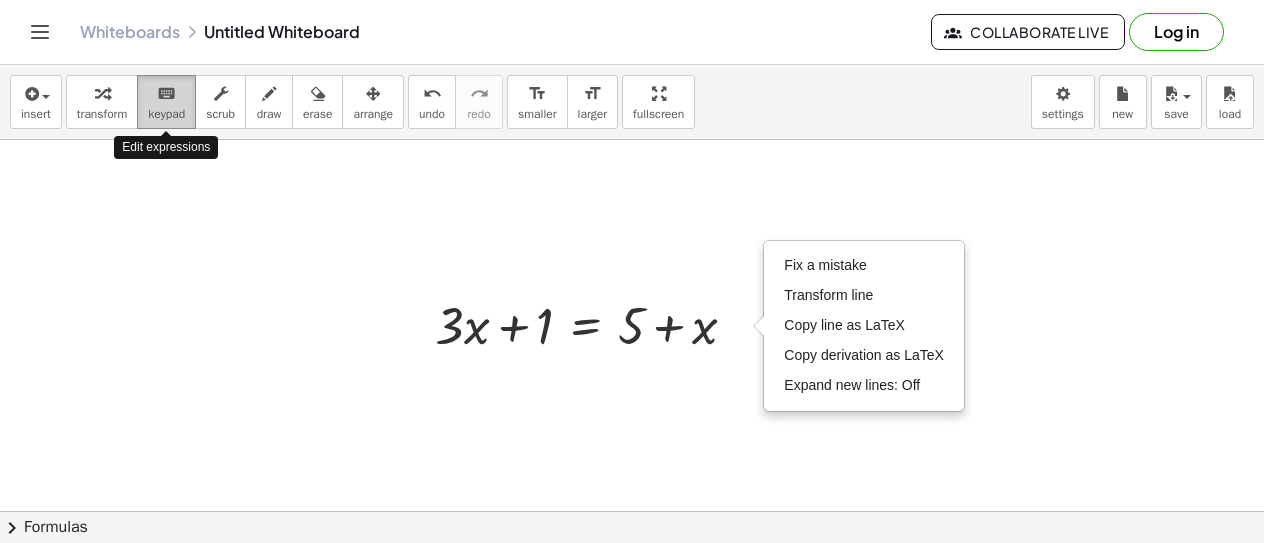 click on "keyboard" at bounding box center [166, 94] 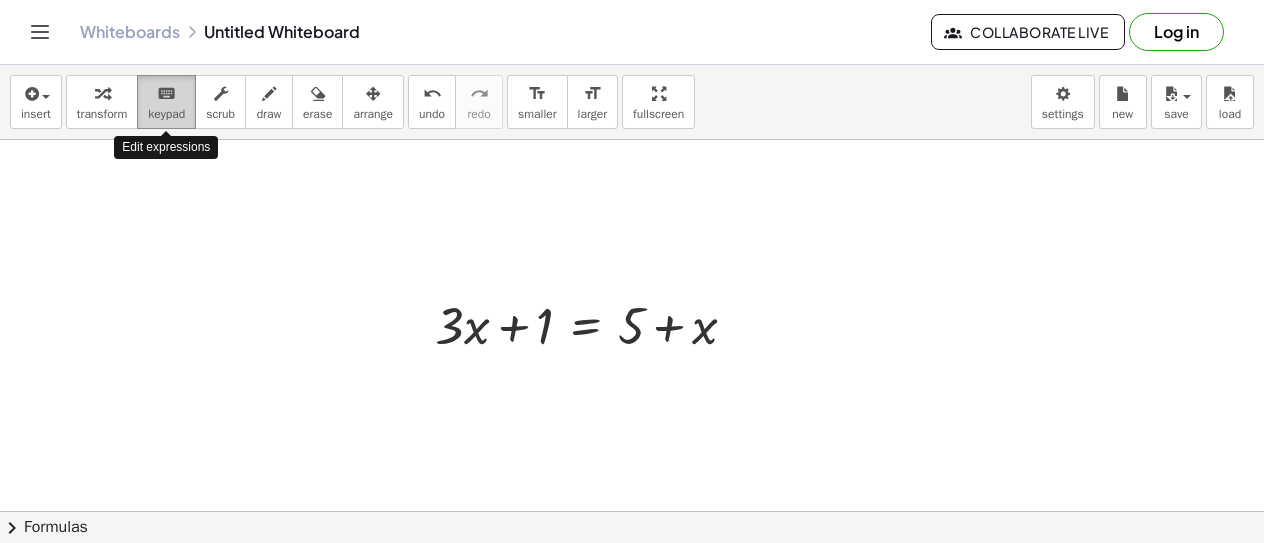 click on "keyboard" at bounding box center (166, 94) 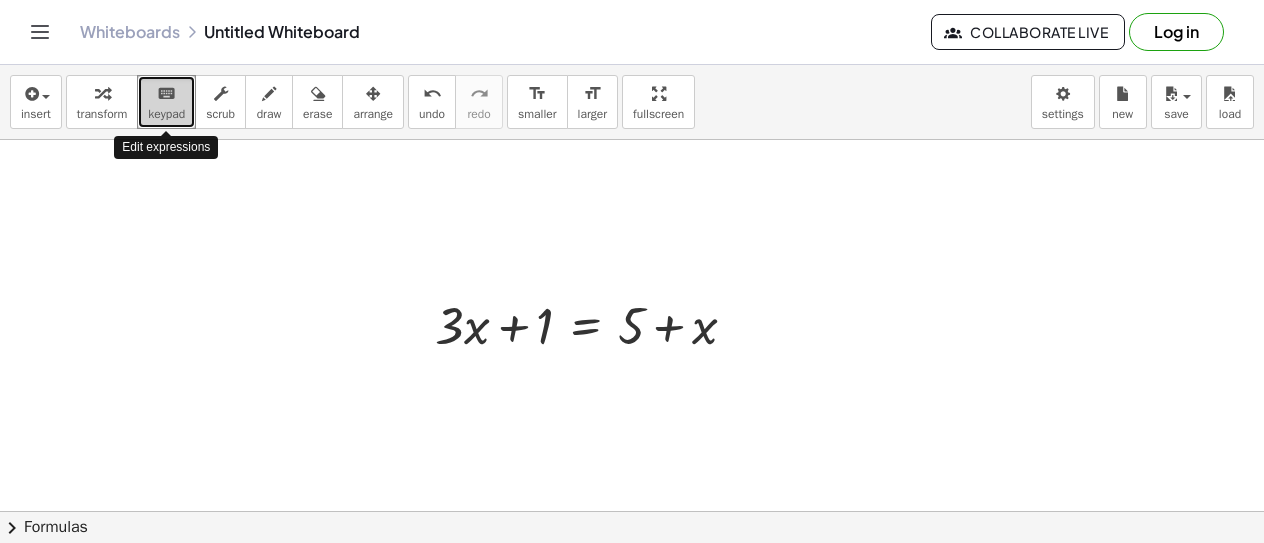 click on "keyboard" at bounding box center (166, 94) 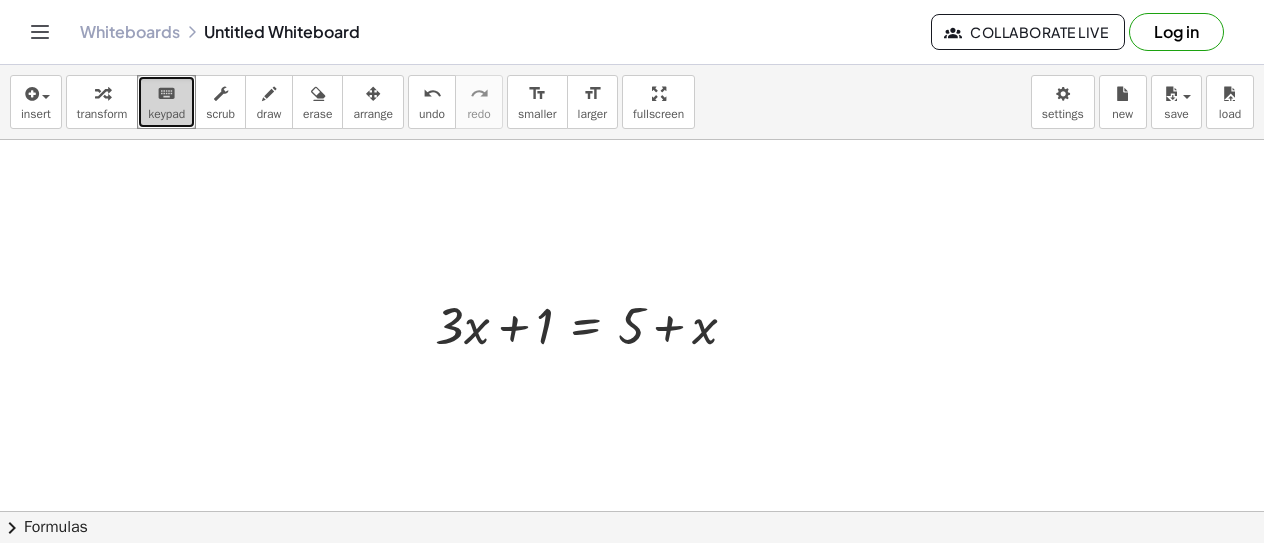 click at bounding box center (632, 577) 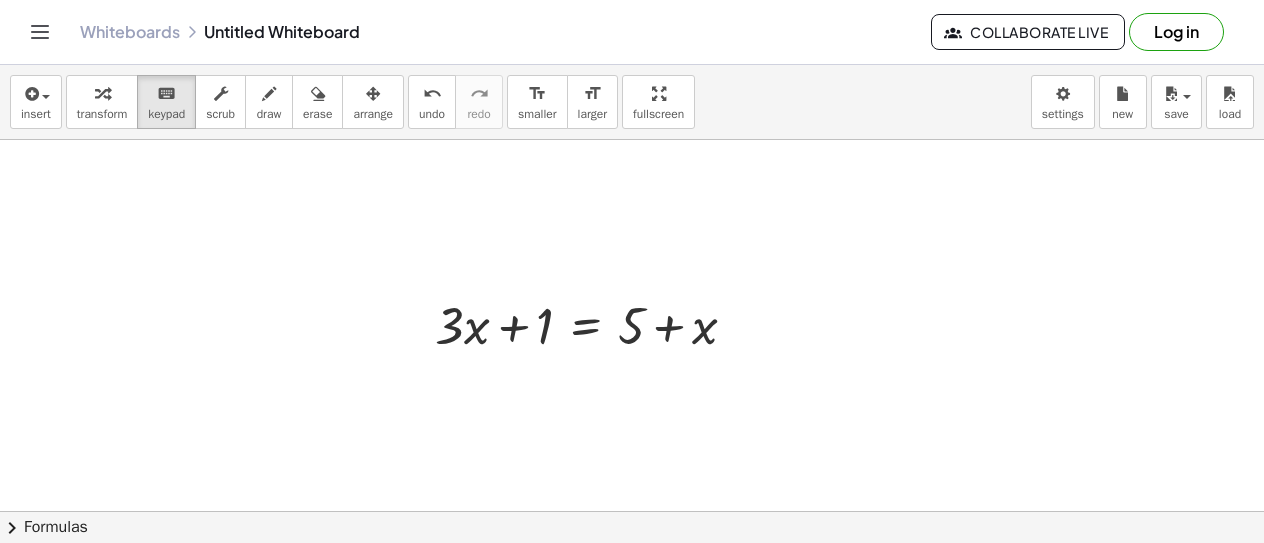 click on "chevron_right  Formulas" 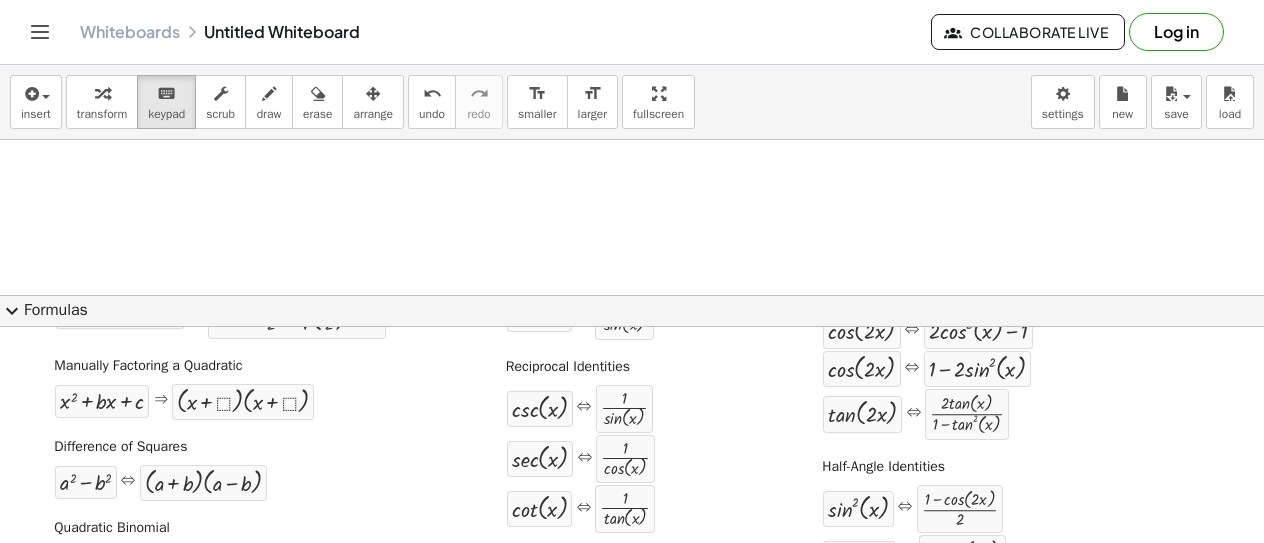 scroll, scrollTop: 0, scrollLeft: 0, axis: both 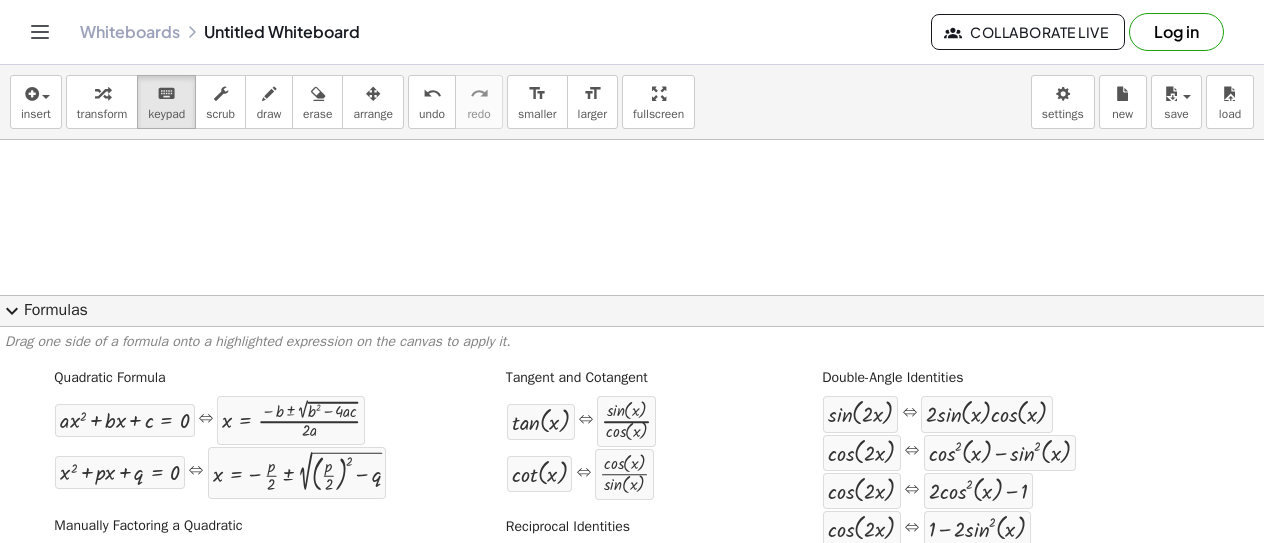 click on "expand_more" at bounding box center [12, 311] 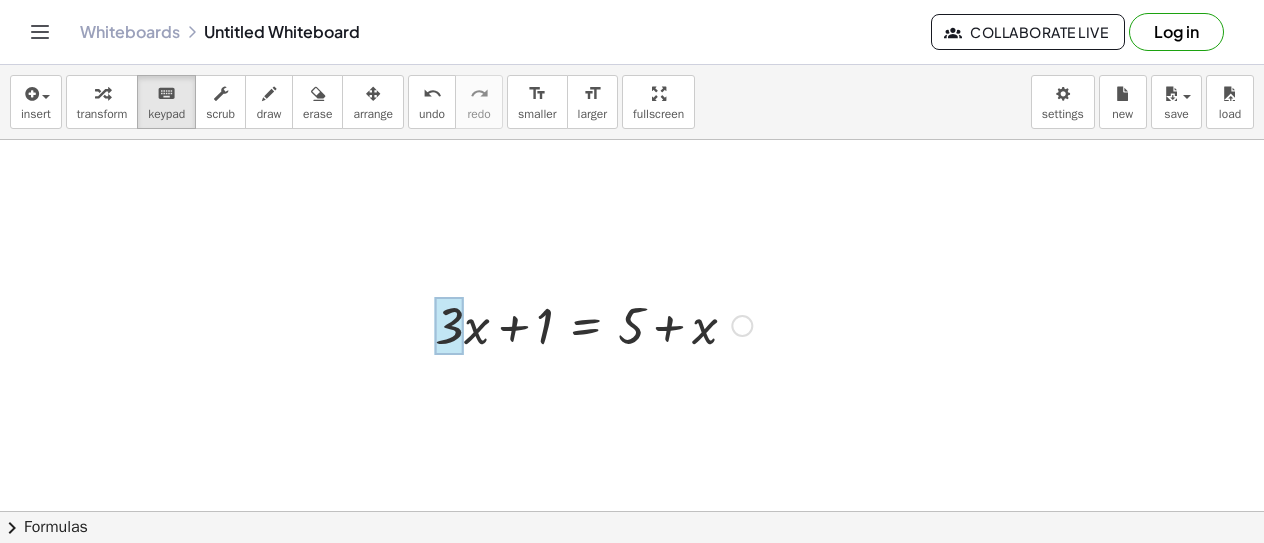 drag, startPoint x: 481, startPoint y: 295, endPoint x: 456, endPoint y: 319, distance: 34.655445 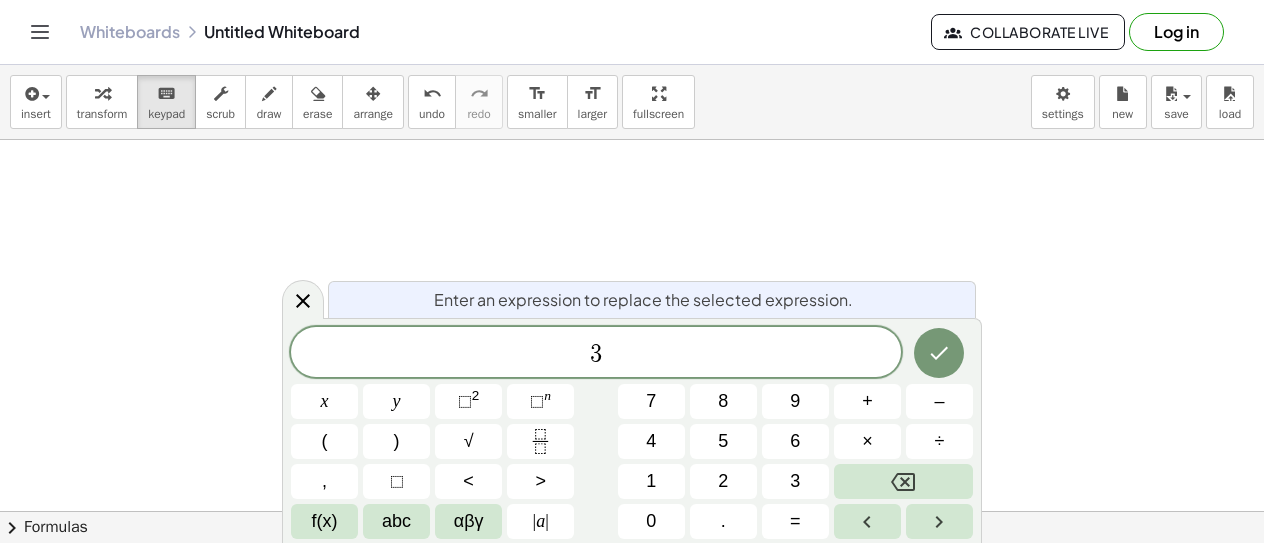 click on "Enter an expression to replace the selected expression. 3 x y ⬚ 2 ⬚ n 7 8 9 + – ( ) √ 4 5 6 × ÷ , ⬚ < > 1 2 3 f(x) abc αβγ | a | 0 . =" at bounding box center [632, 430] 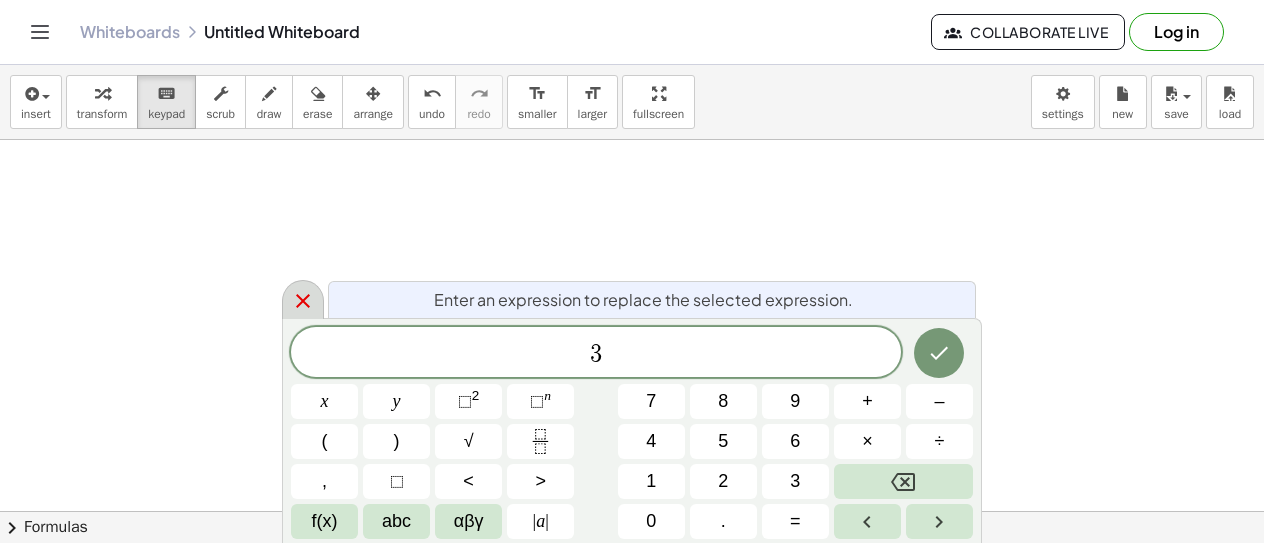click 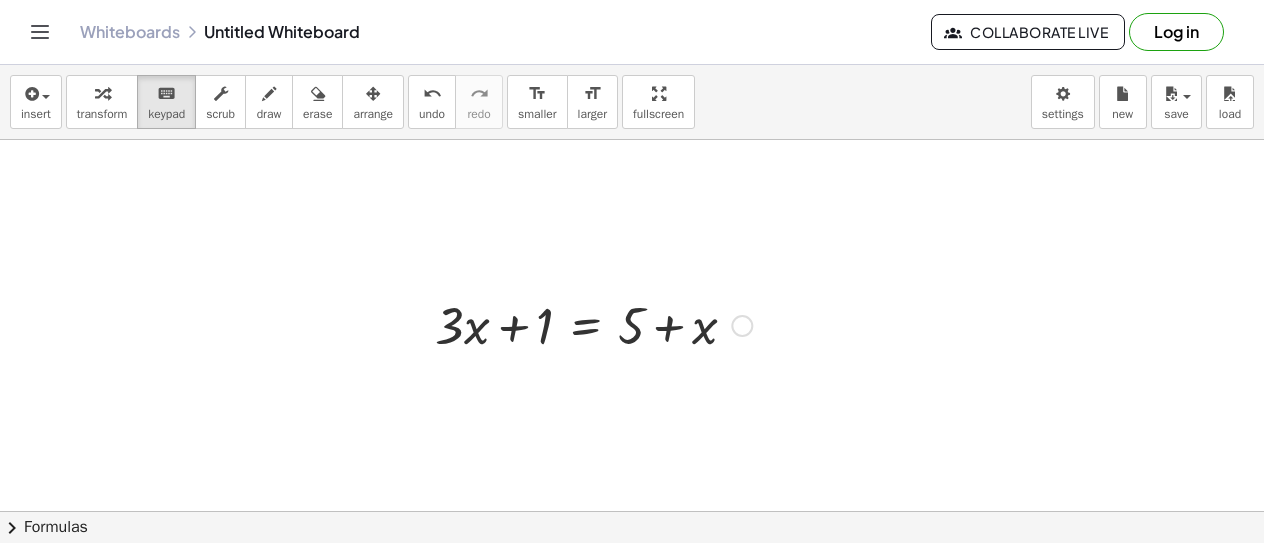 click at bounding box center (593, 324) 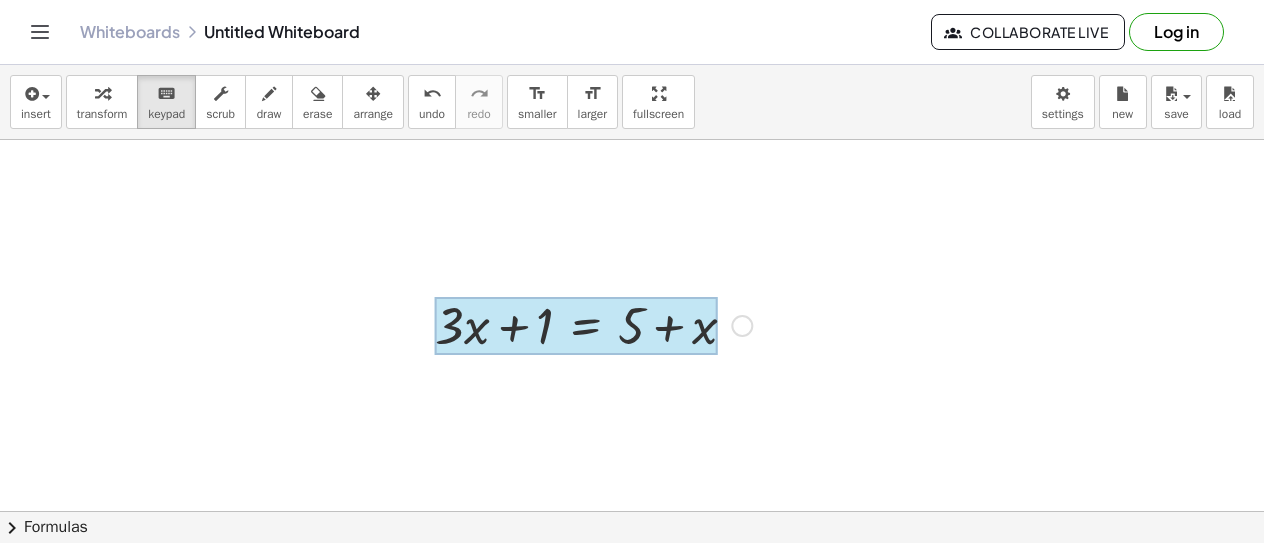 drag, startPoint x: 606, startPoint y: 355, endPoint x: 581, endPoint y: 317, distance: 45.486263 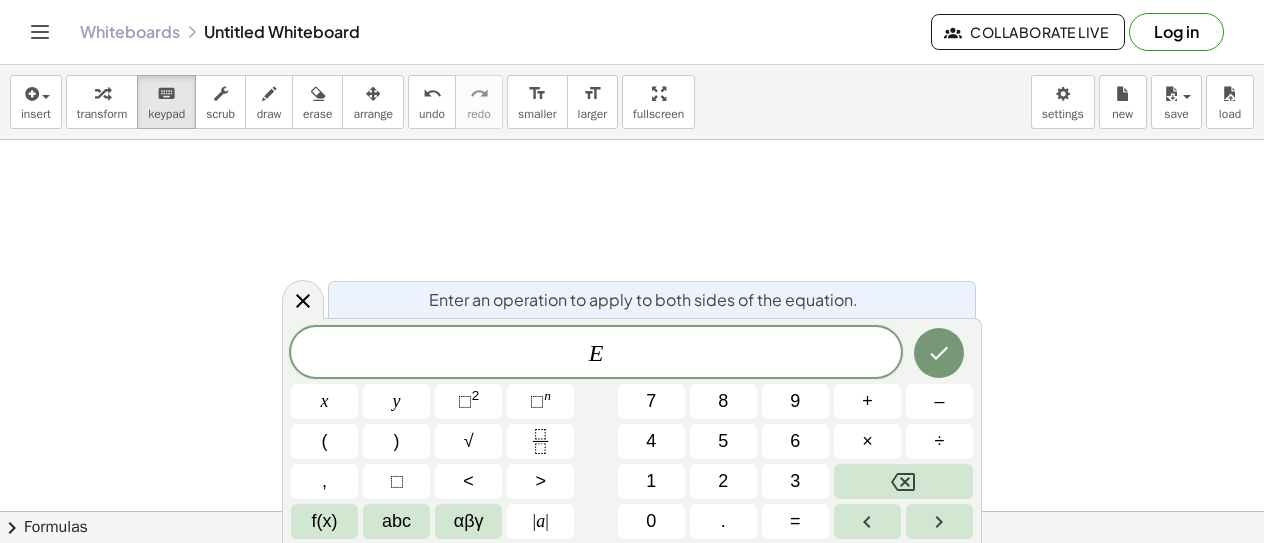 click on "Enter an operation to apply to both sides of the equation." at bounding box center (652, 299) 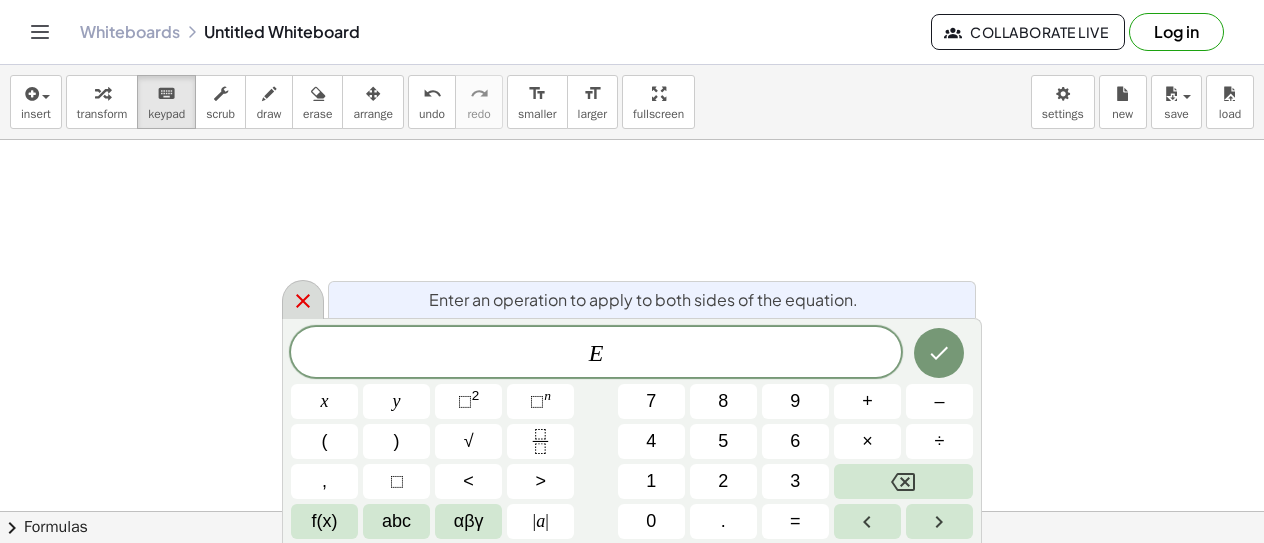 click 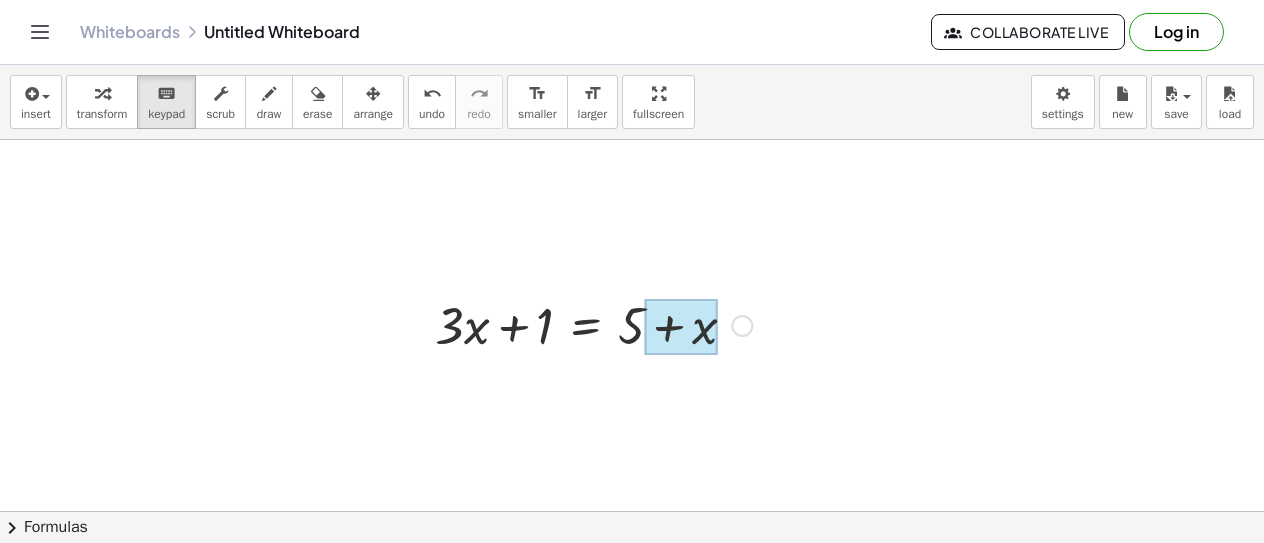 click at bounding box center [681, 327] 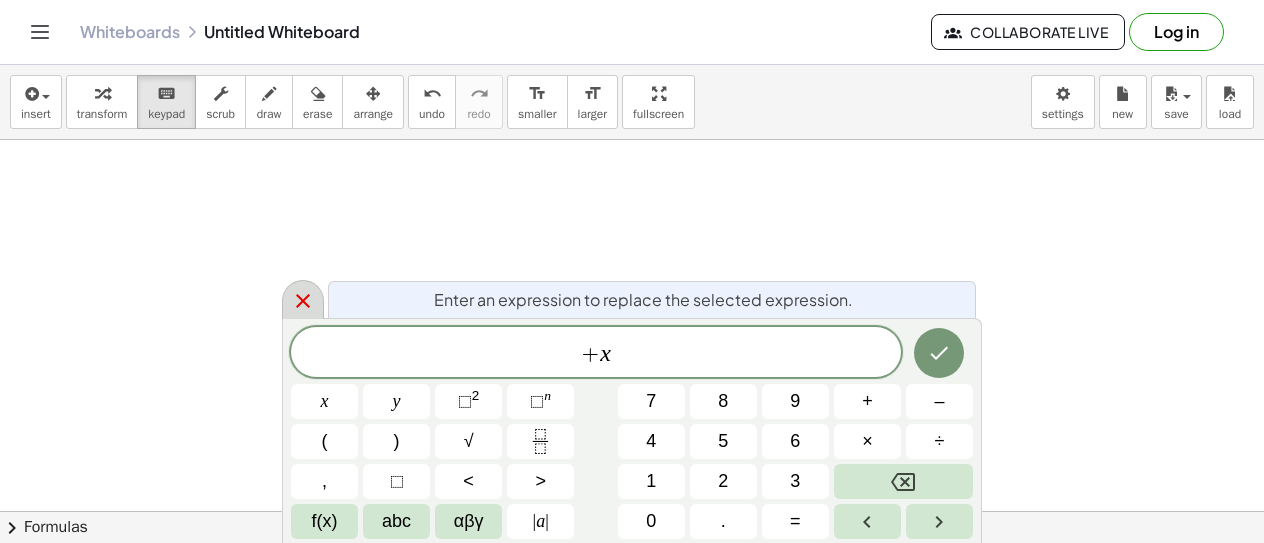click 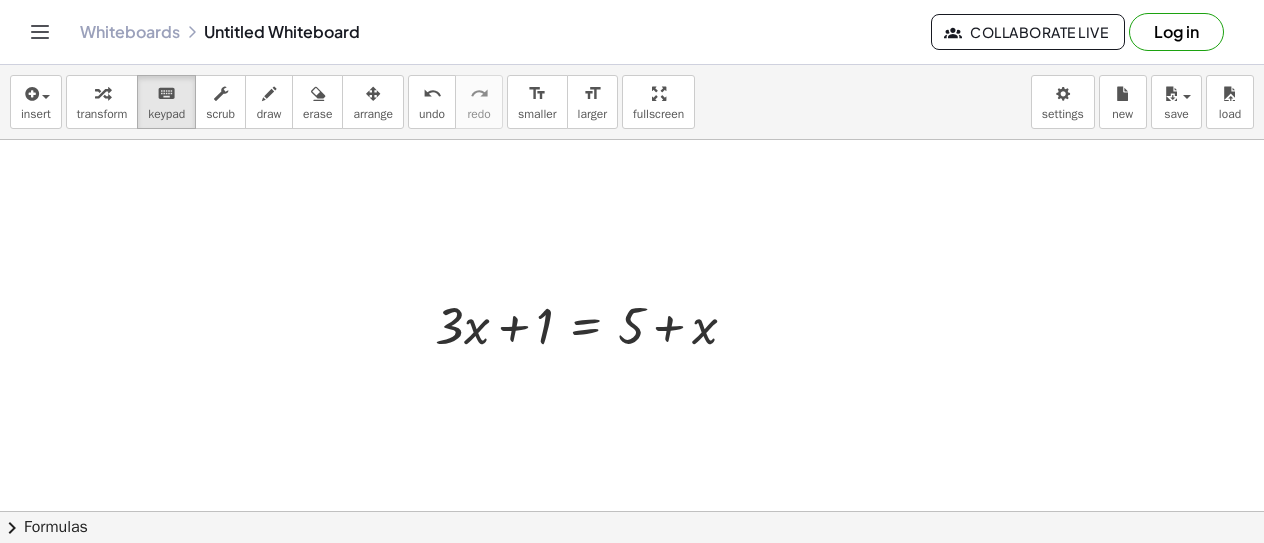 click at bounding box center (632, 577) 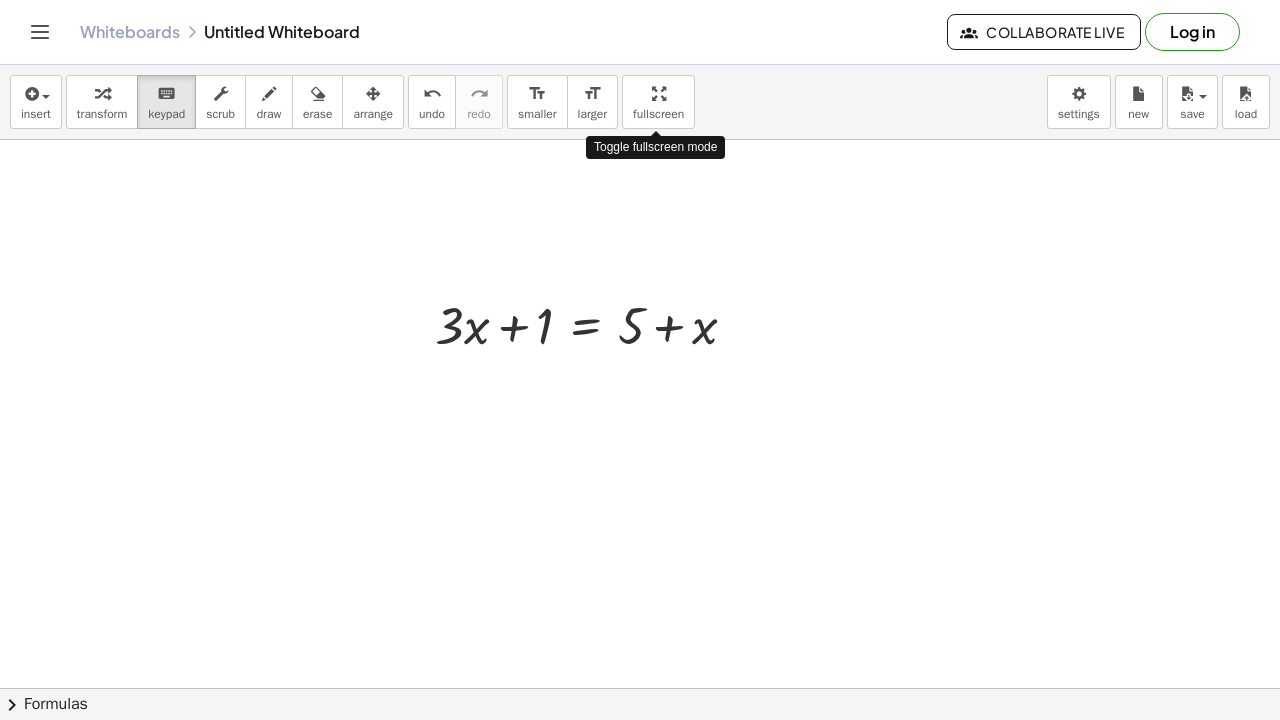 drag, startPoint x: 662, startPoint y: 95, endPoint x: 670, endPoint y: 216, distance: 121.264175 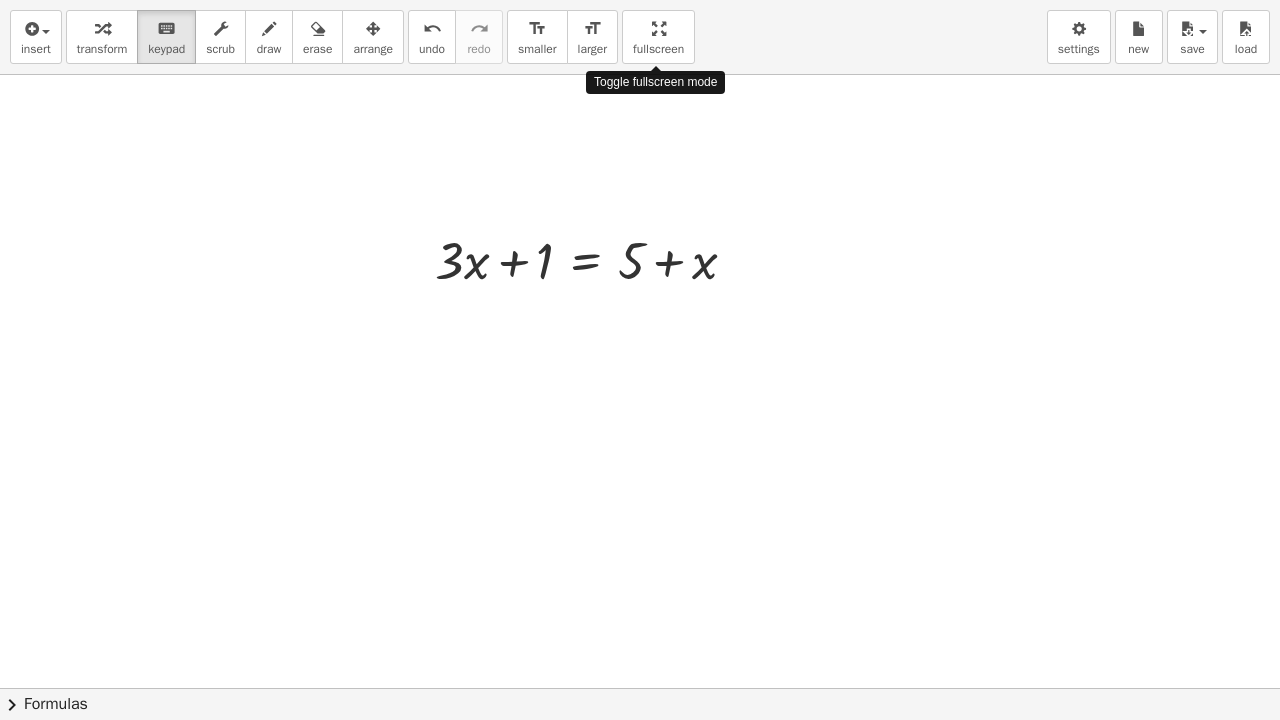 click on "insert select one: Math Expression Function Text Youtube Video Graphing Geometry Geometry 3D transform keyboard keypad scrub draw erase arrange undo undo redo redo format_size smaller format_size larger fullscreen load   save new settings Toggle fullscreen mode + · 3 · x + 1 = + 5 + x Fix a mistake Transform line Copy line as LaTeX Copy derivation as LaTeX Expand new lines: Off × chevron_right  Formulas
Drag one side of a formula onto a highlighted expression on the canvas to apply it.
Quadratic Formula
+ · a · x 2 + · b · x + c = 0
⇔
x = · ( − b ± 2 √ ( + b 2 − · 4 · a · c ) ) · 2 · a
+ x 2 + · p · x + q = 0
⇔
x = − · p · 2 ± 2 √ ( + ( · p · 2 ) 2 − q )
+" at bounding box center [640, 360] 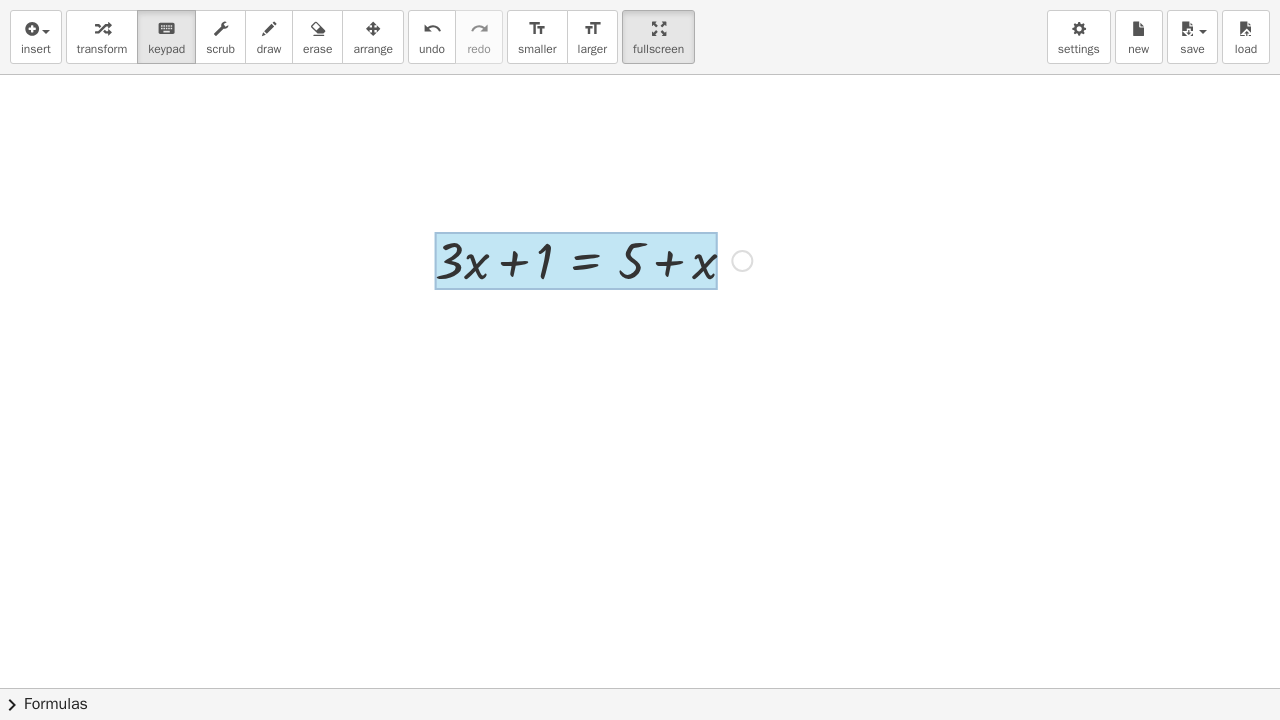 click at bounding box center [576, 261] 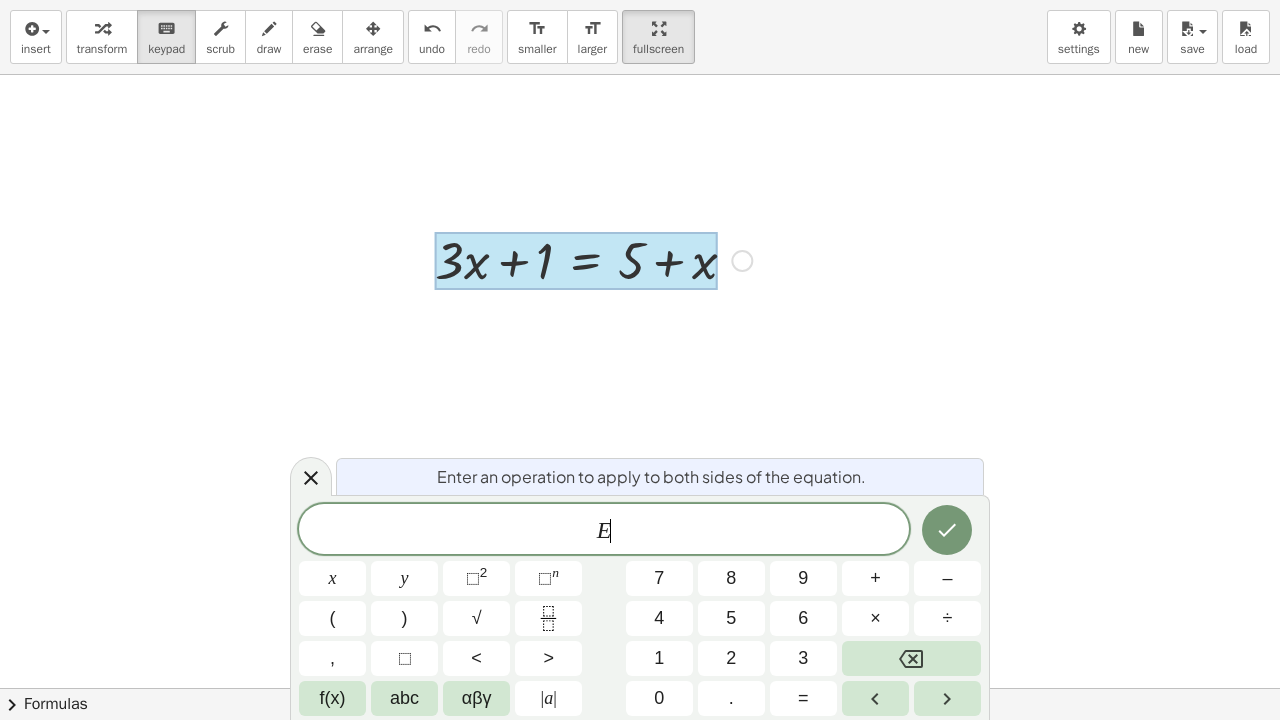 click at bounding box center [576, 261] 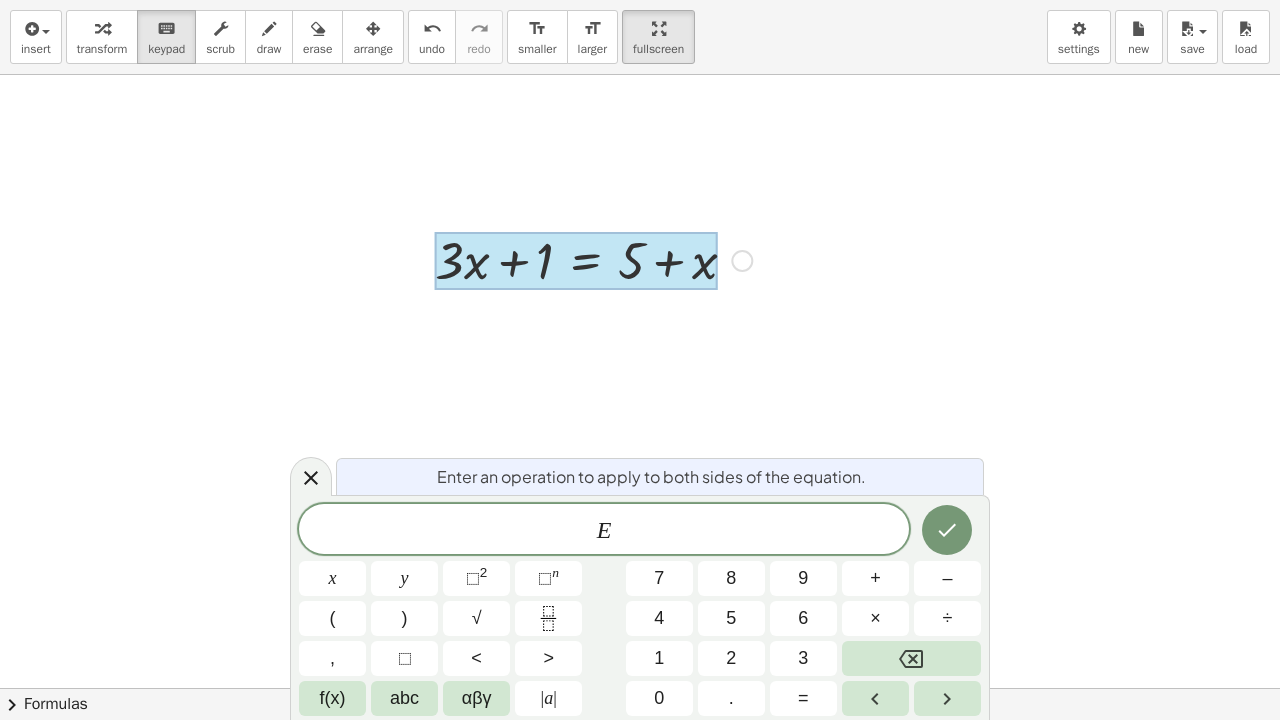 click at bounding box center [576, 261] 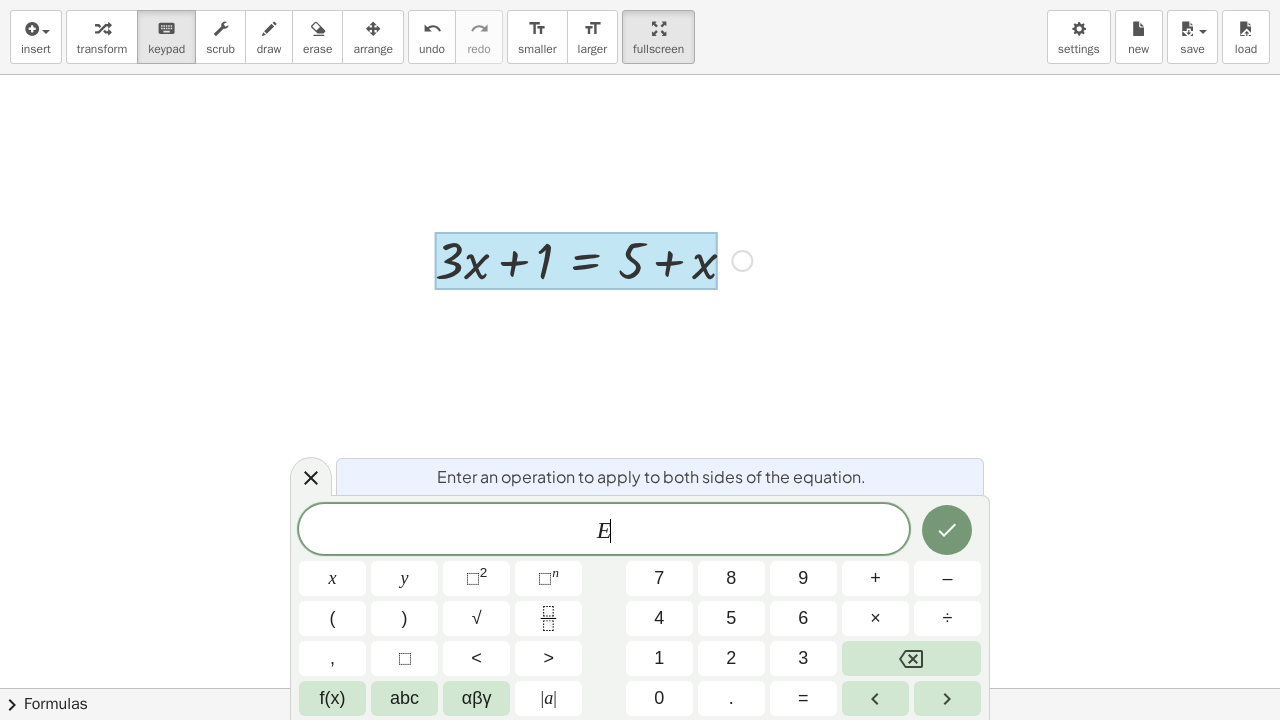 click on "E ​" at bounding box center [604, 531] 